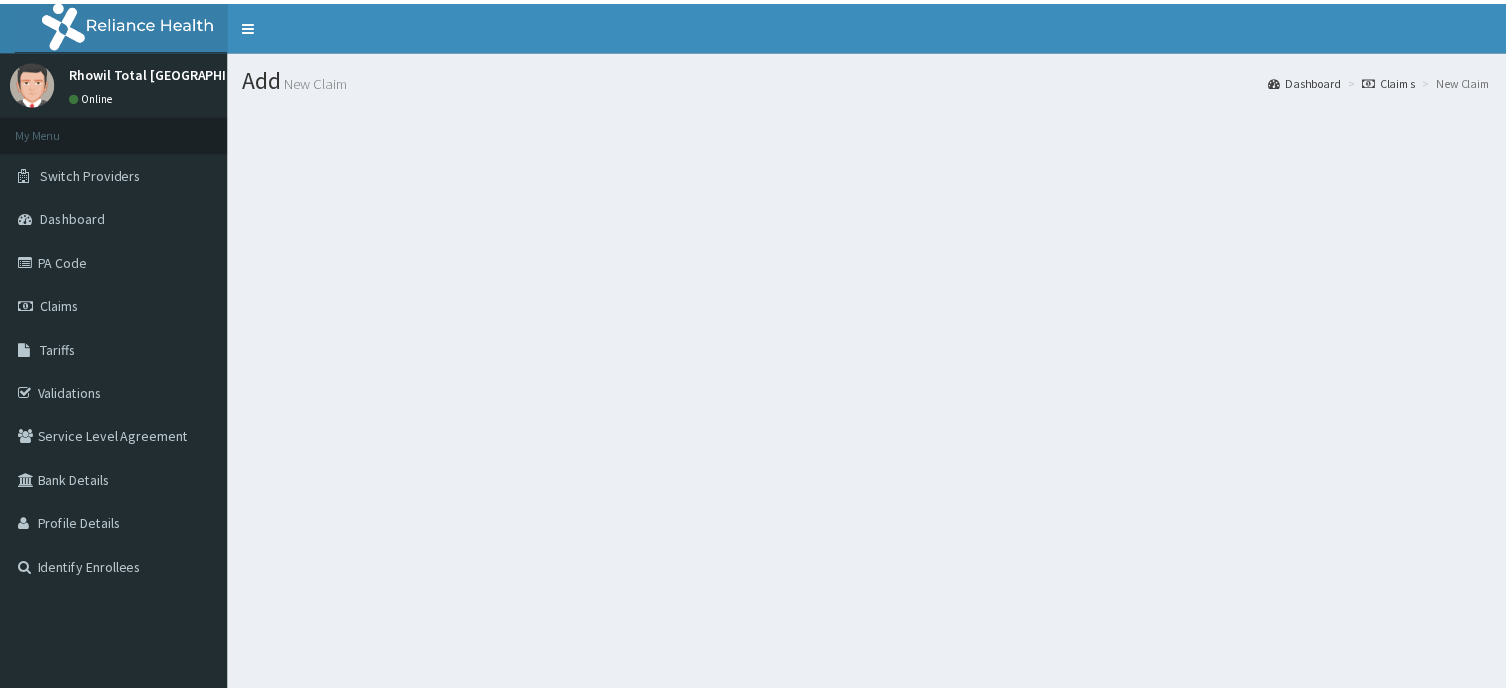 scroll, scrollTop: 0, scrollLeft: 0, axis: both 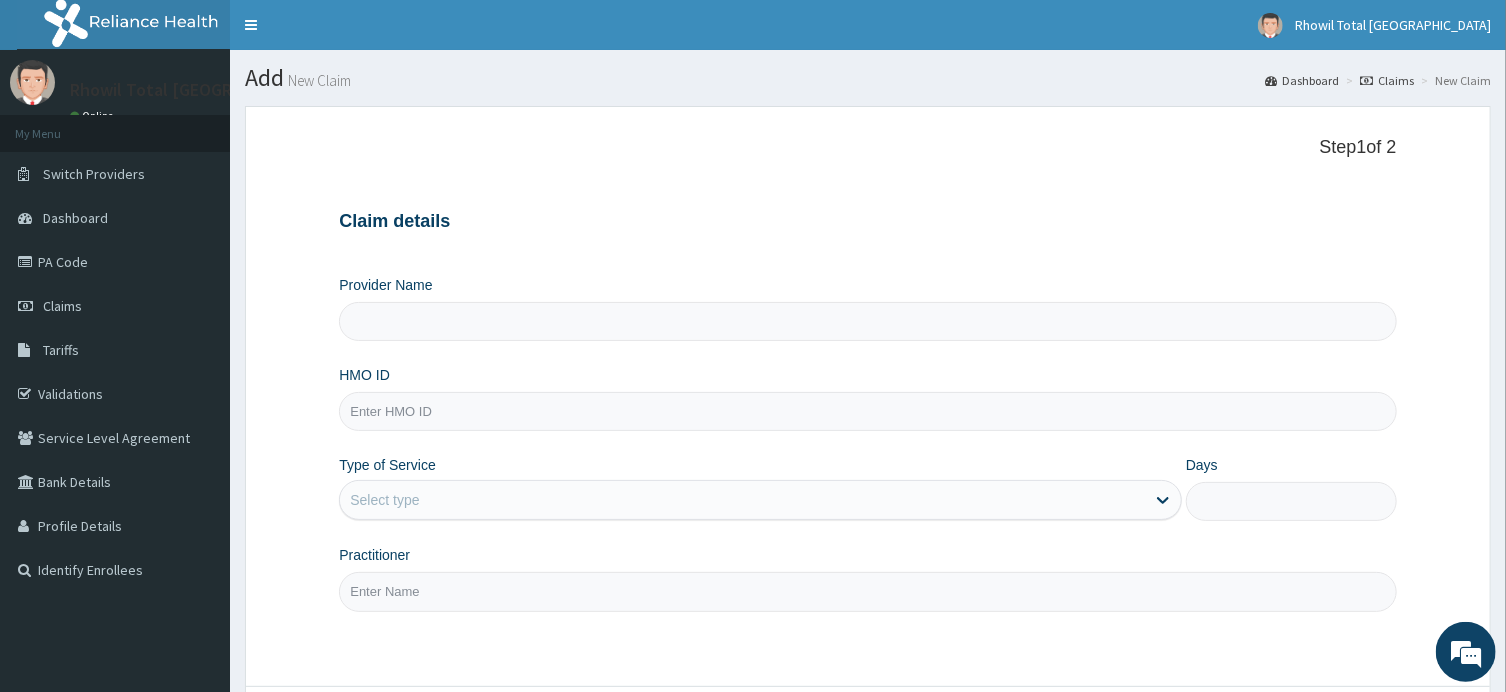 type on "Rhowil Total [GEOGRAPHIC_DATA]" 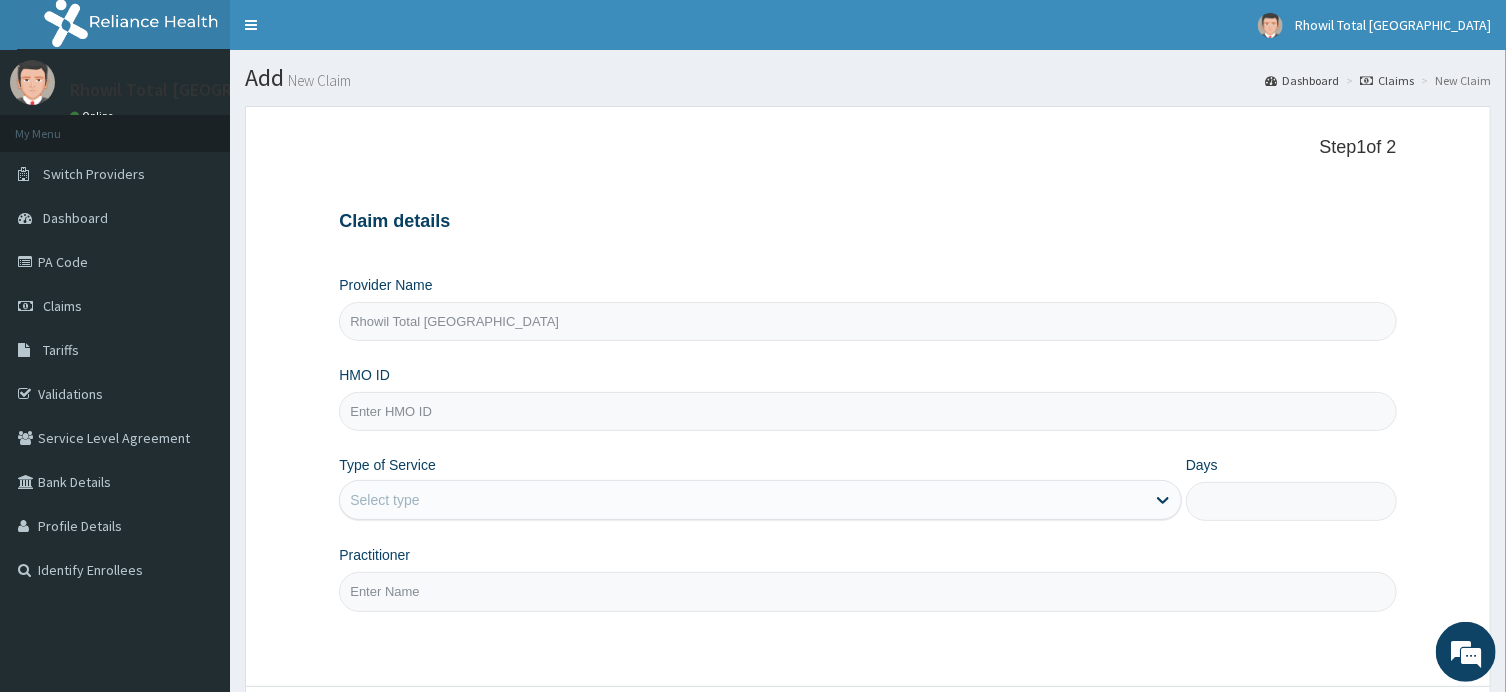 scroll, scrollTop: 0, scrollLeft: 0, axis: both 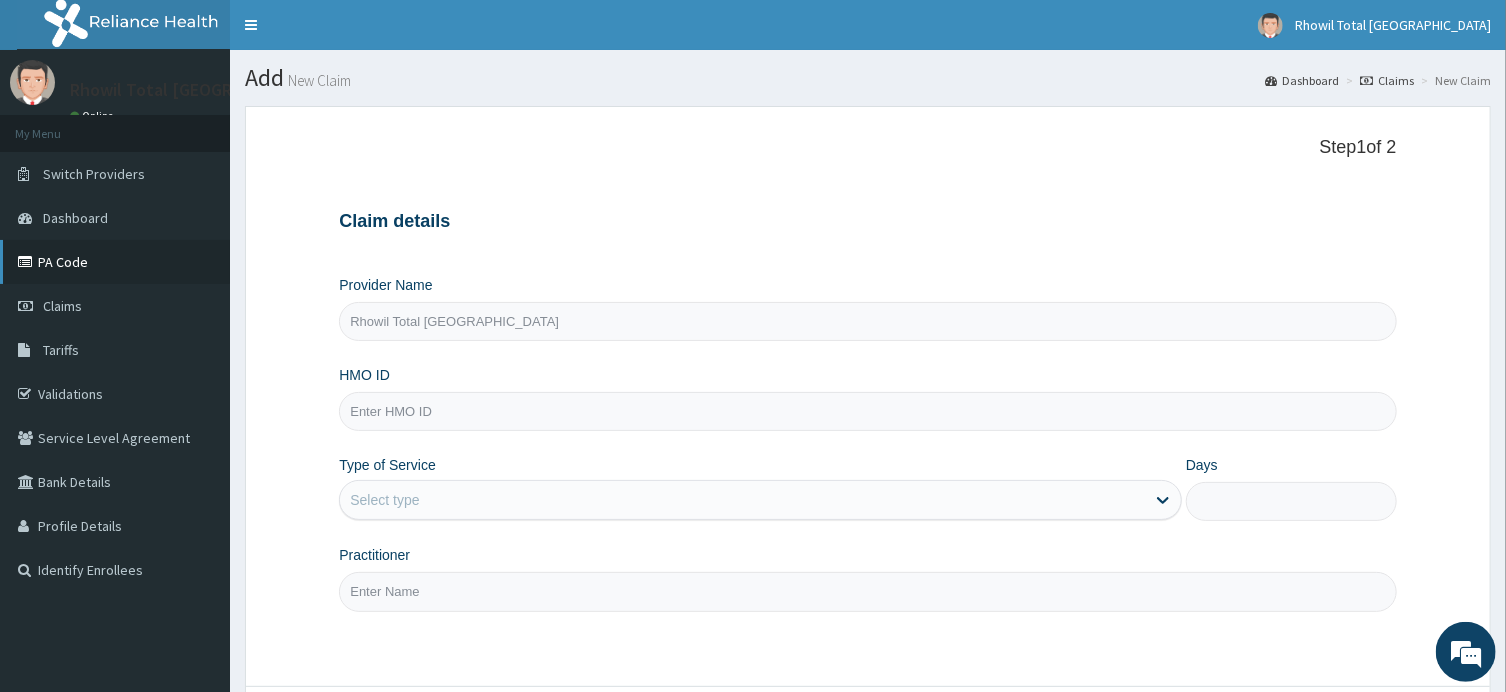click on "PA Code" at bounding box center (115, 262) 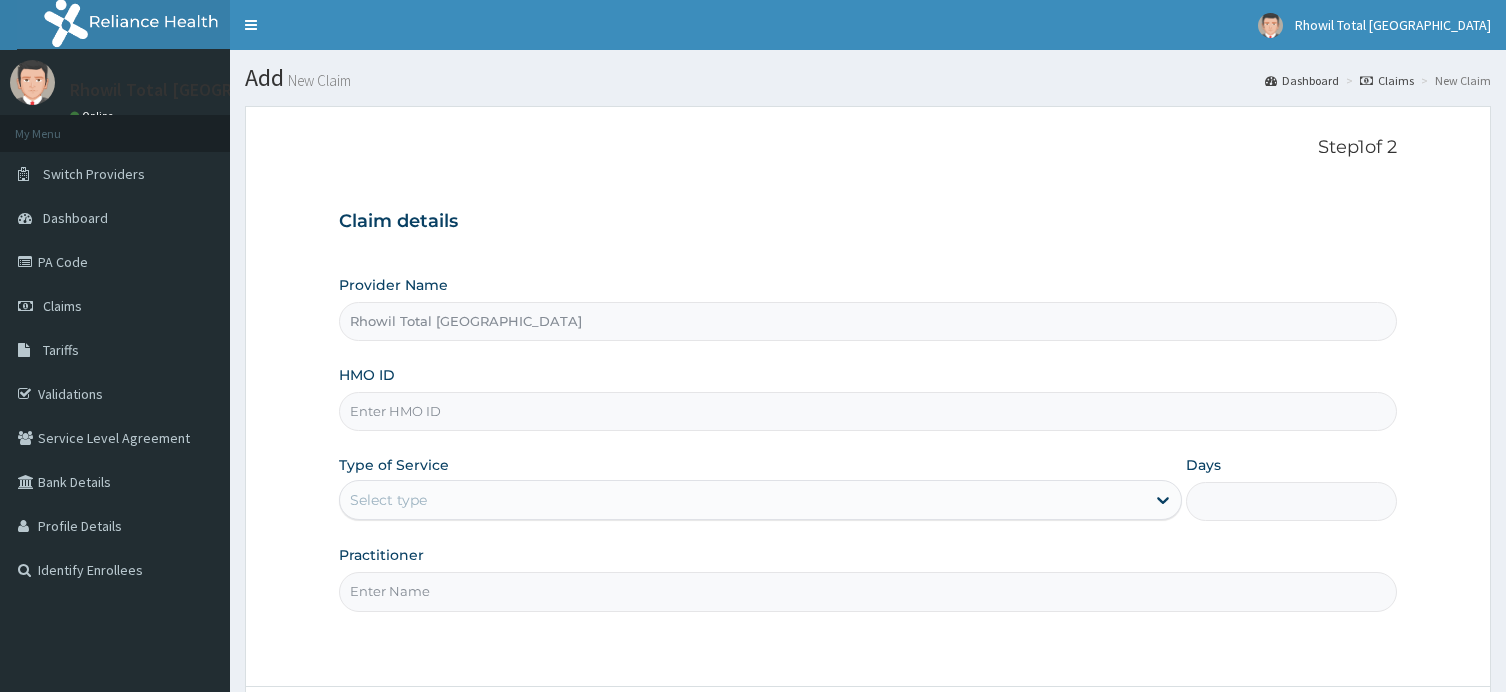 scroll, scrollTop: 0, scrollLeft: 0, axis: both 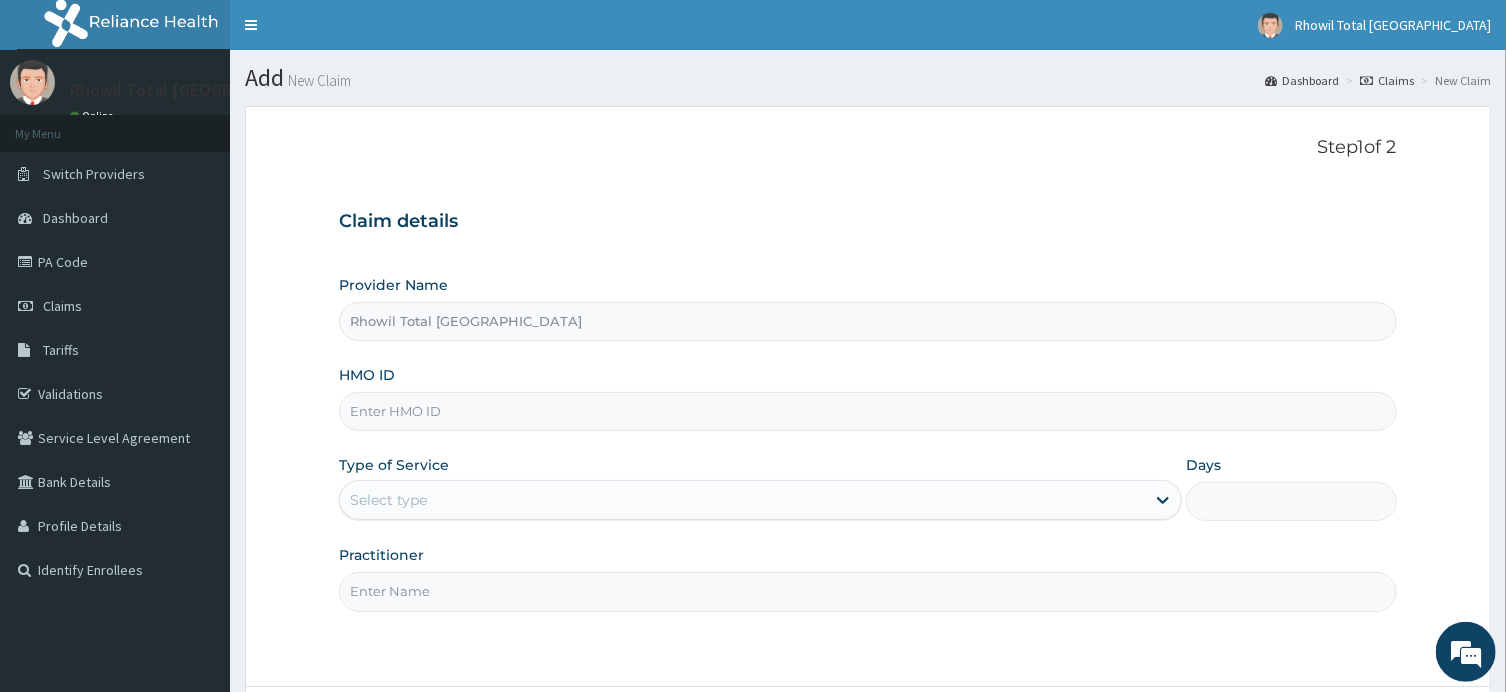 click on "HMO ID" at bounding box center [867, 411] 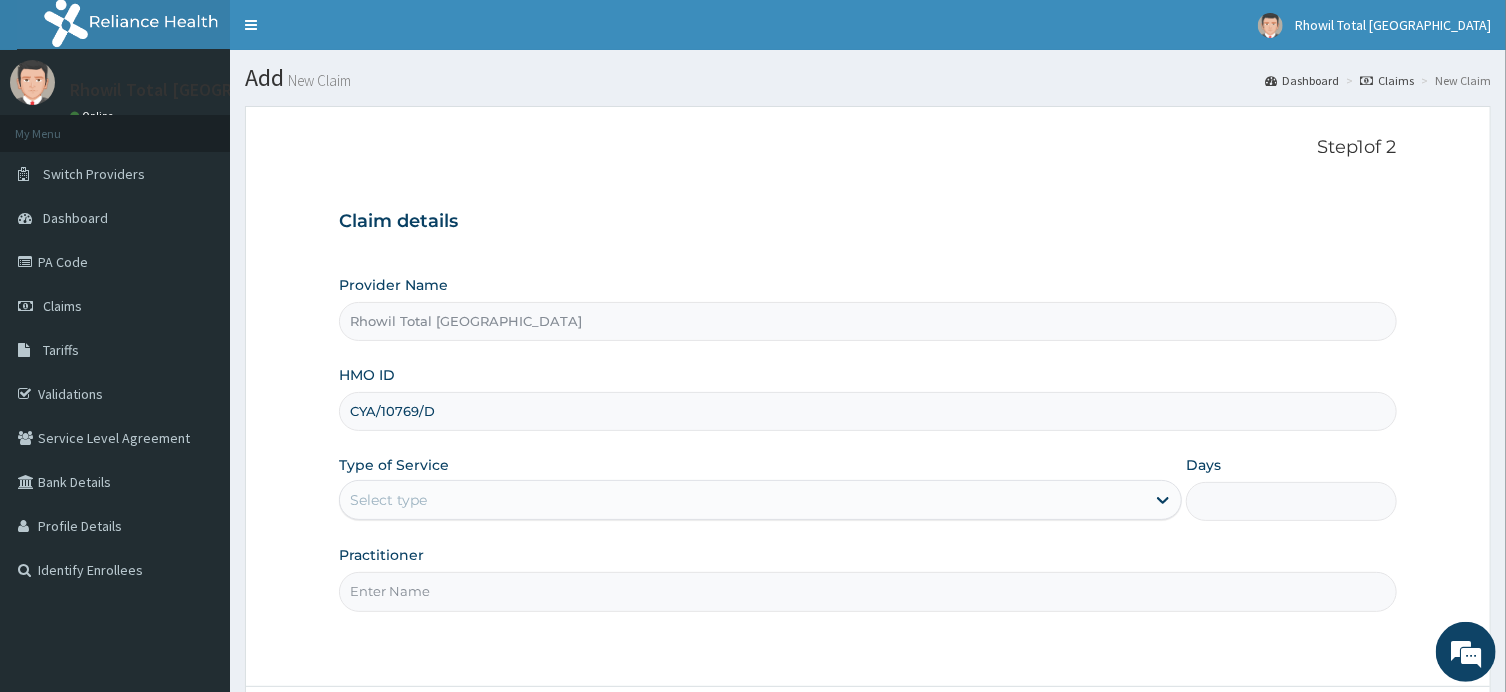 type on "CYA/10769/D" 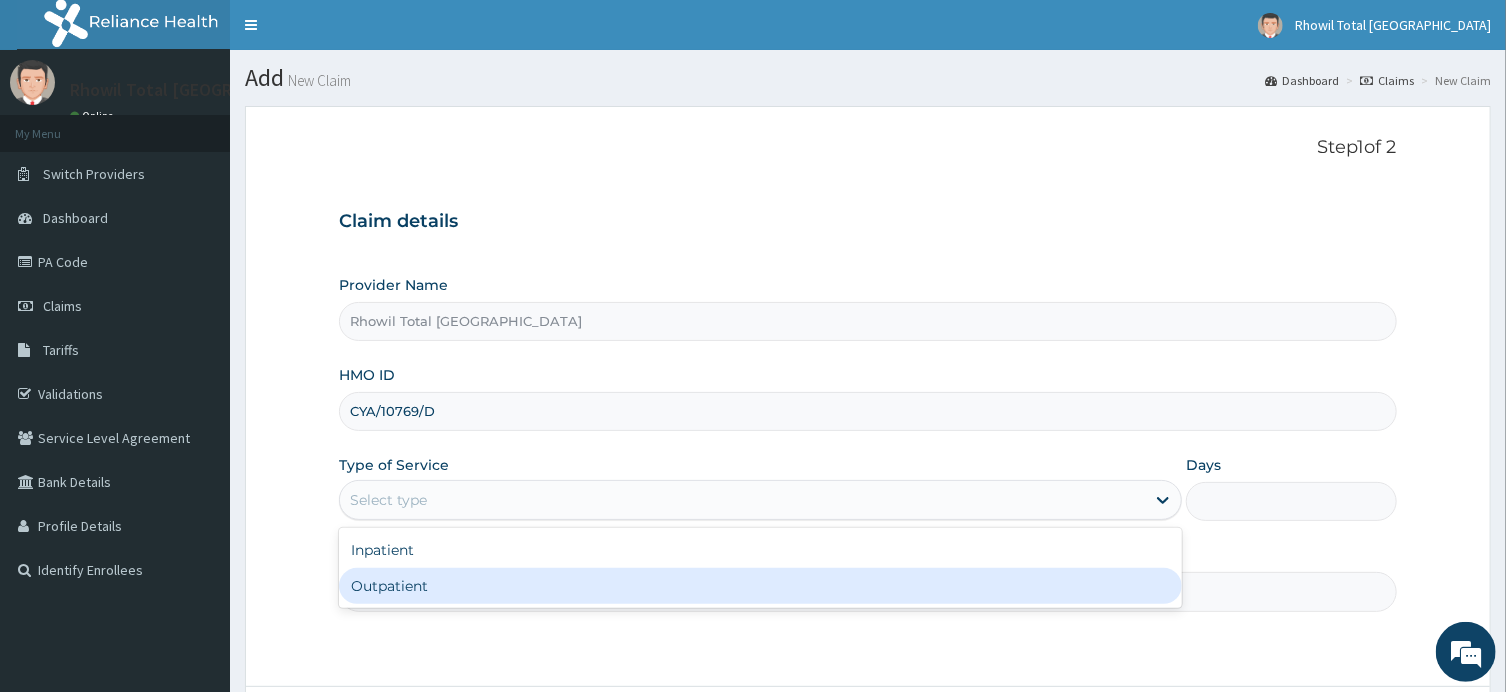 click on "Outpatient" at bounding box center (760, 586) 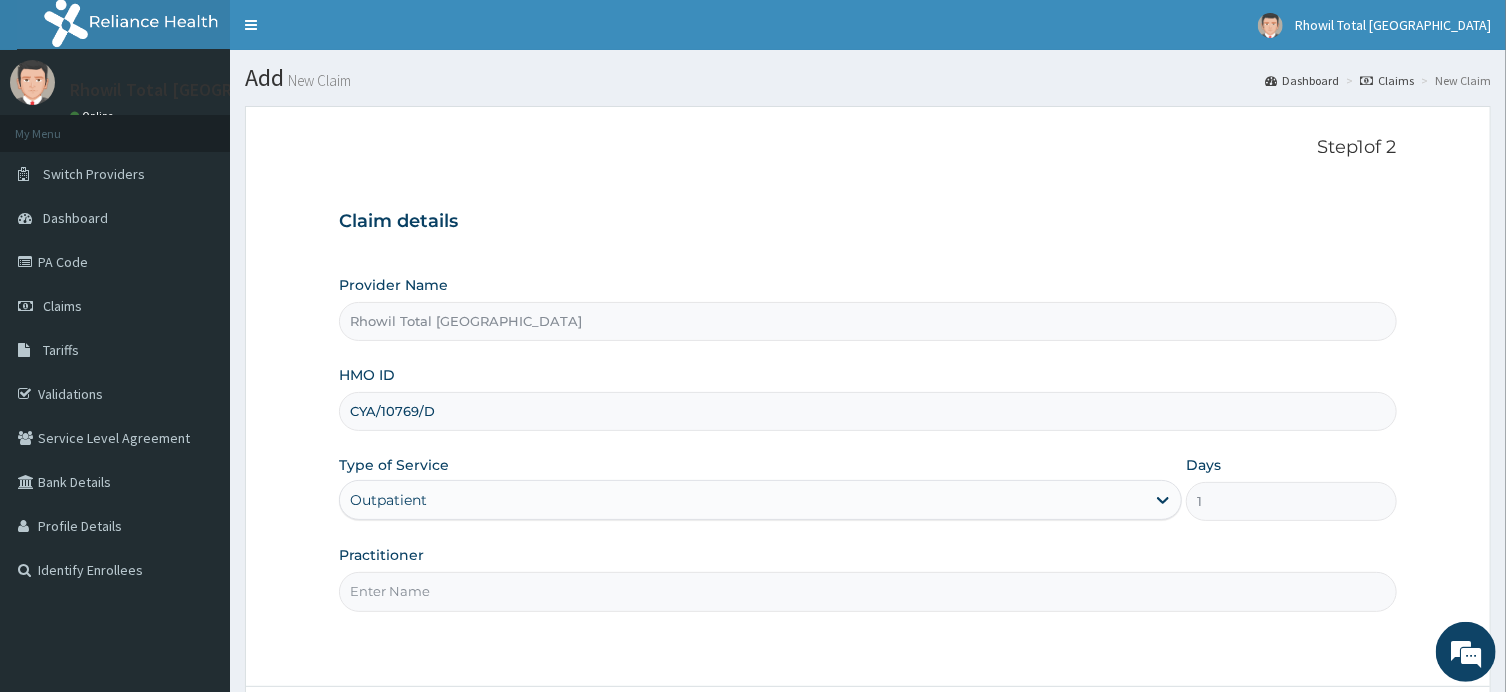 click on "Practitioner" at bounding box center (867, 591) 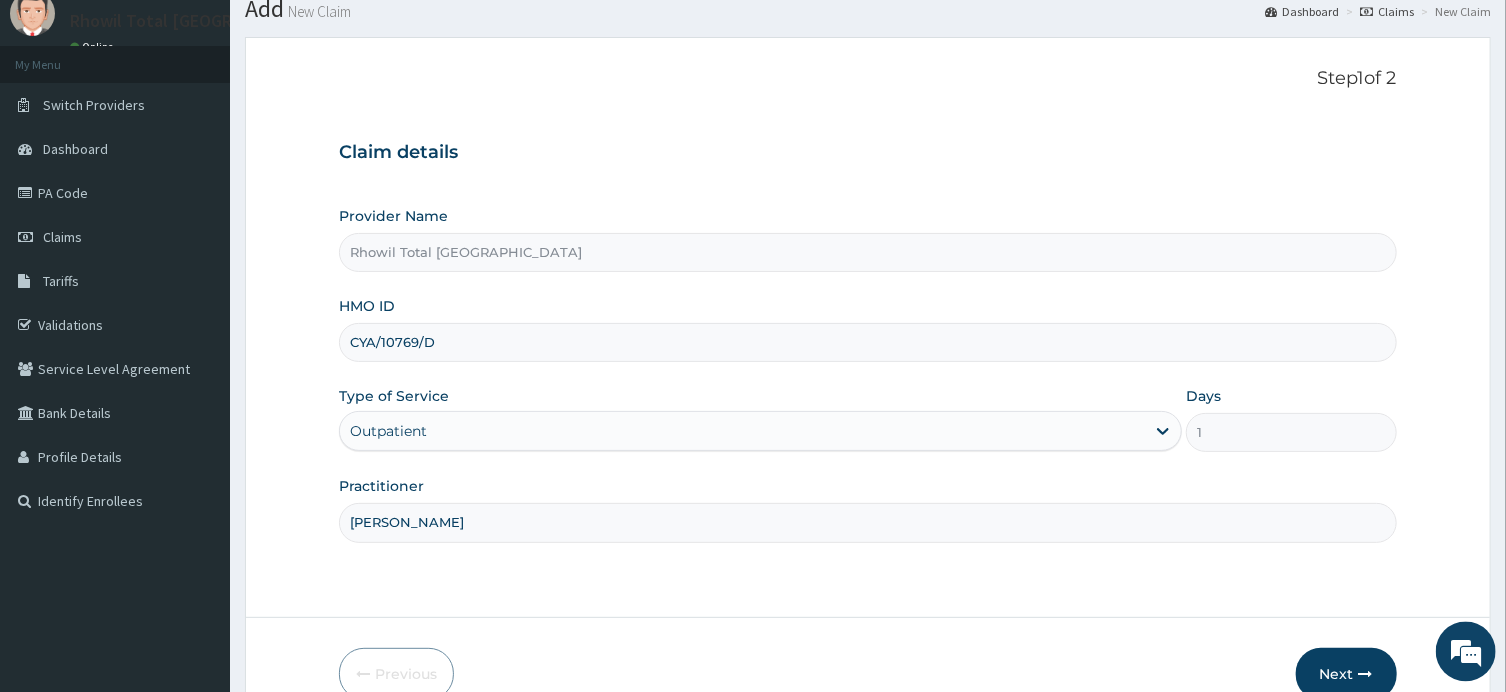 scroll, scrollTop: 107, scrollLeft: 0, axis: vertical 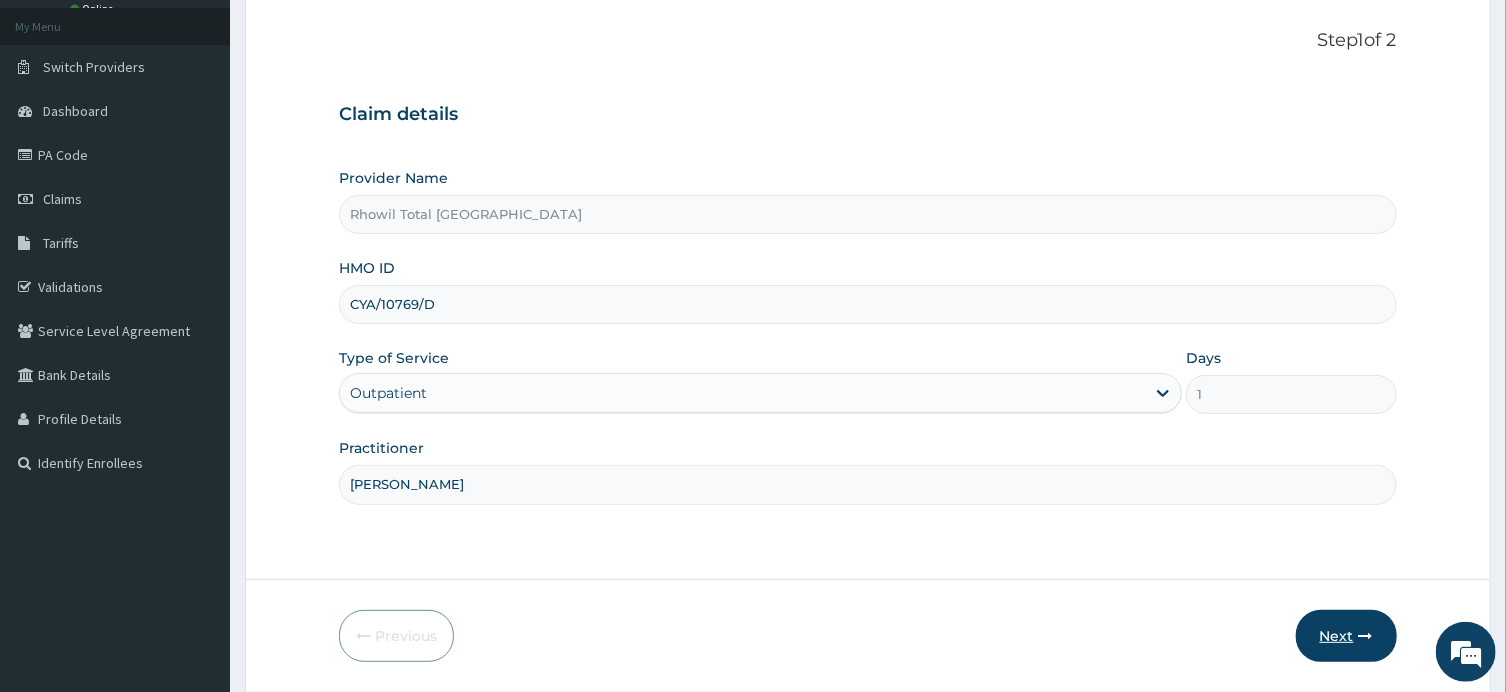 type on "[PERSON_NAME]" 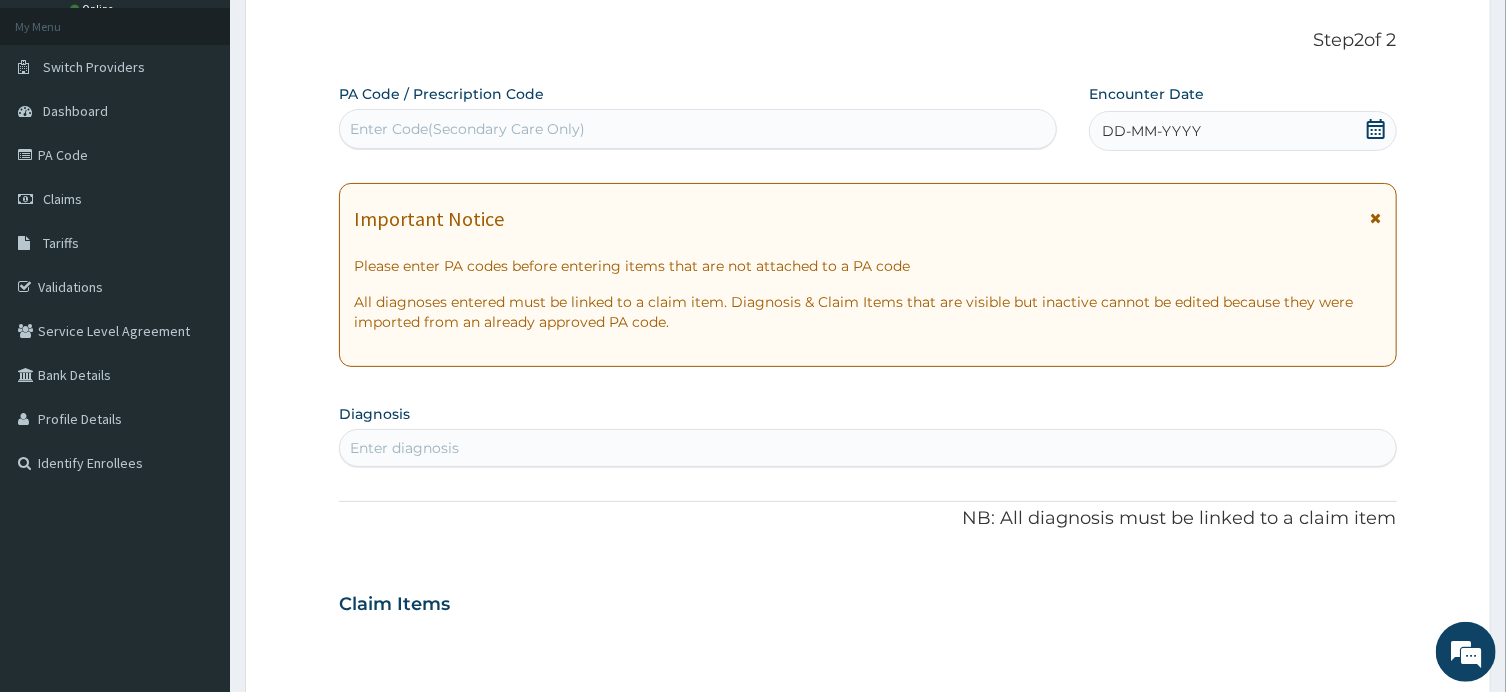 click on "Enter Code(Secondary Care Only)" at bounding box center [698, 129] 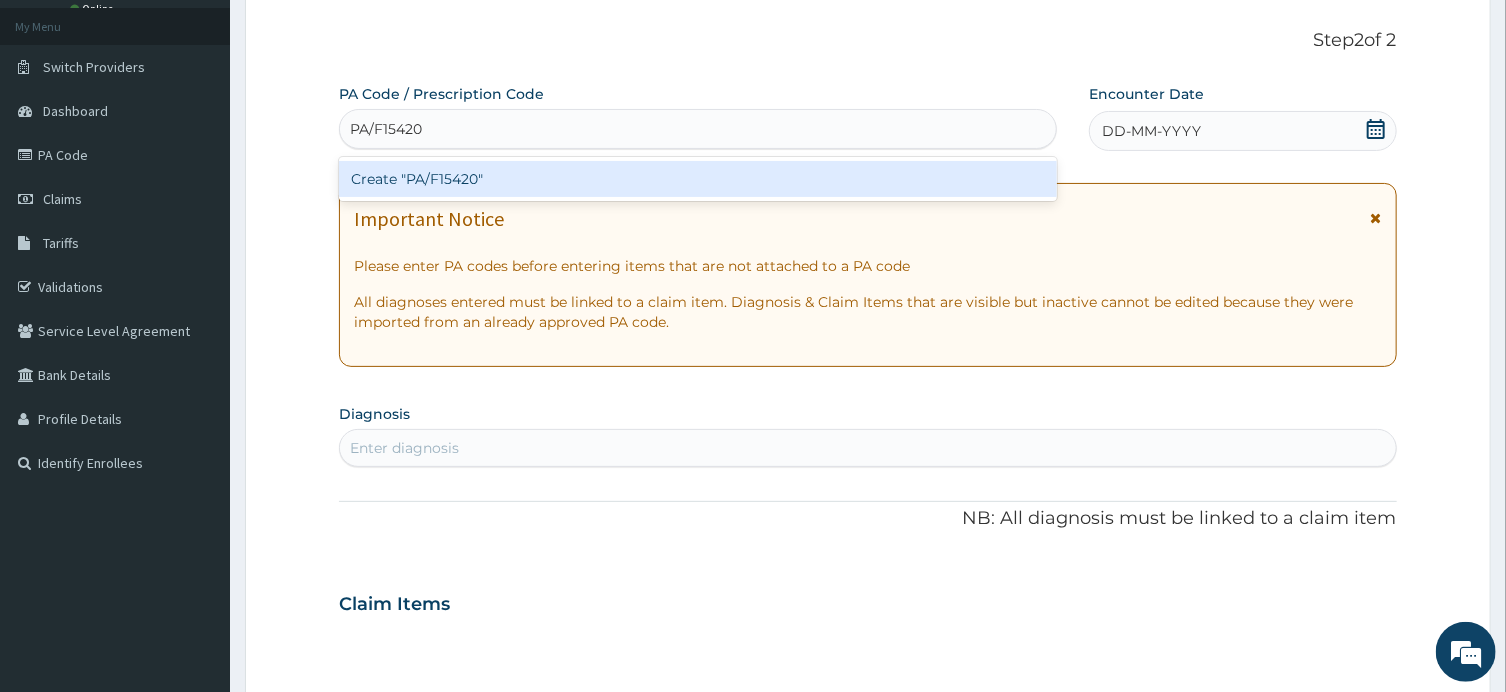 type 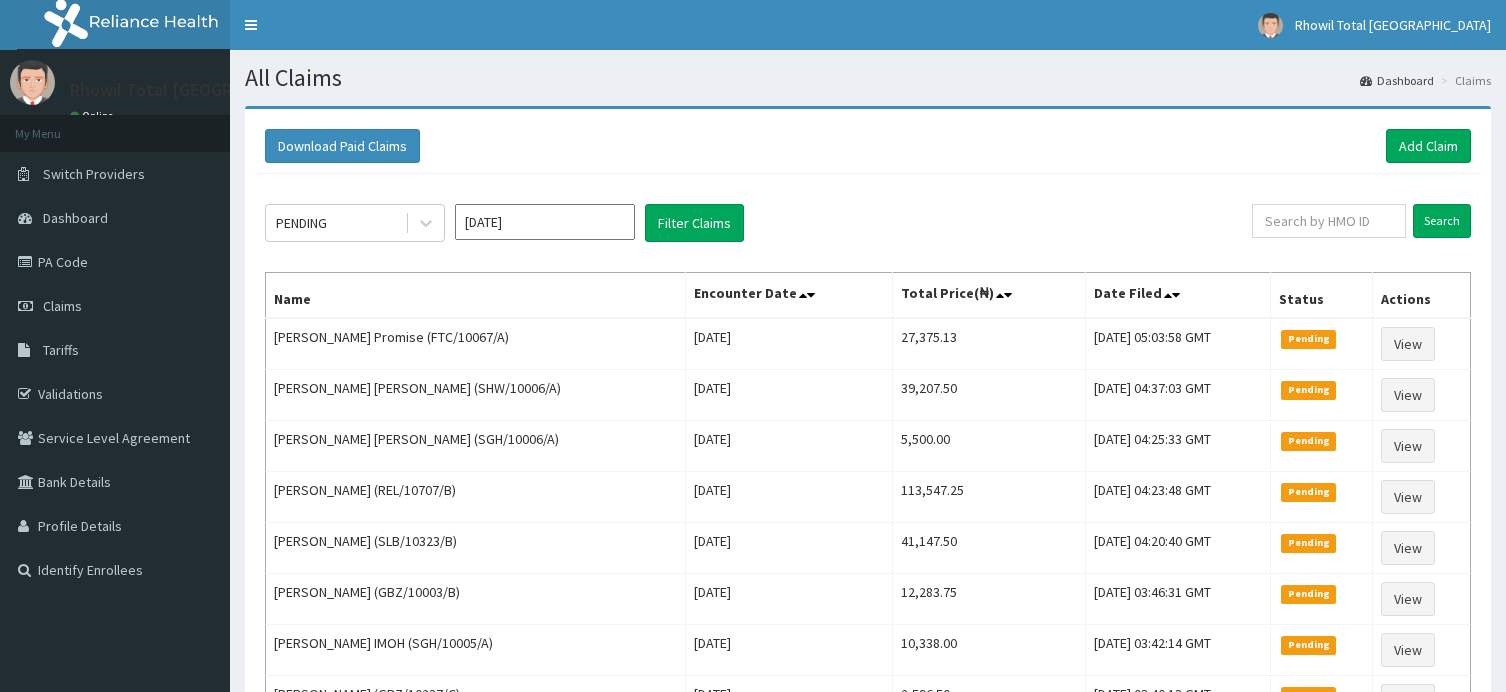 scroll, scrollTop: 0, scrollLeft: 0, axis: both 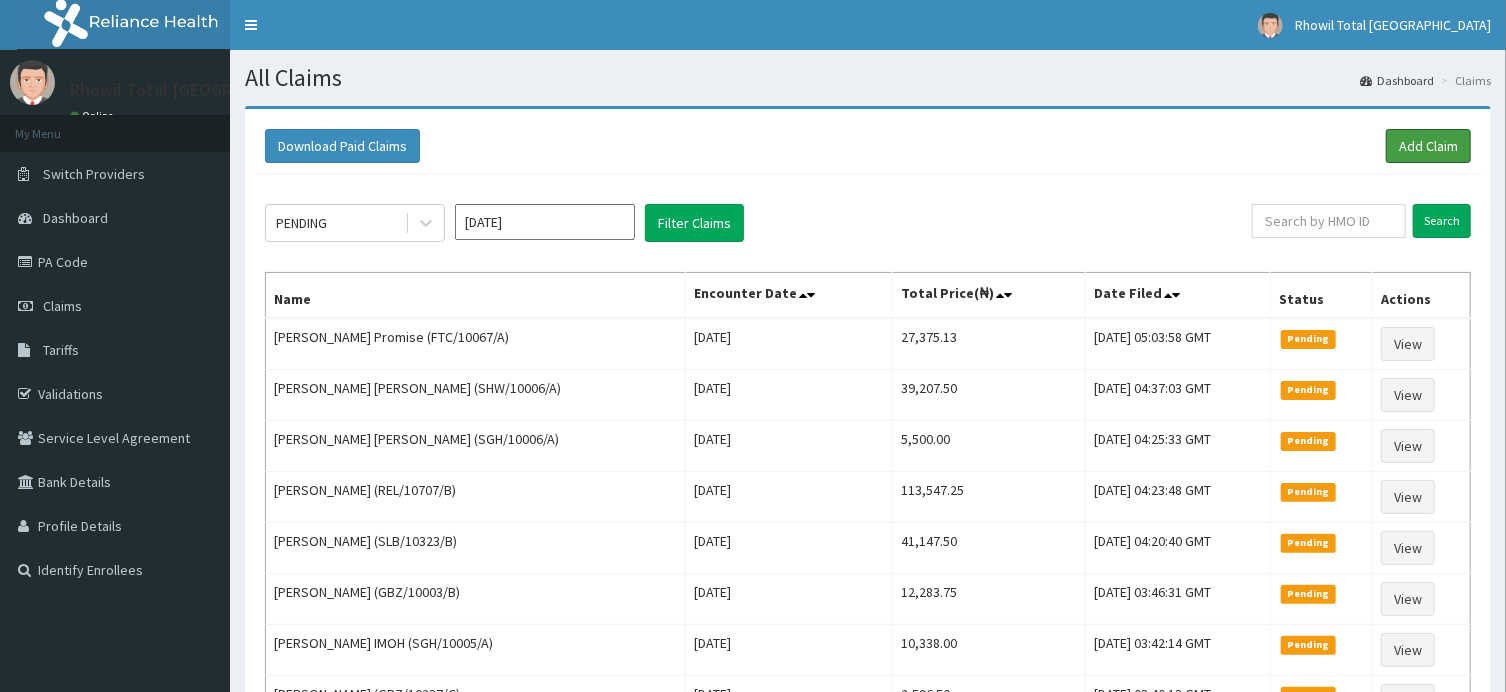click on "Add Claim" at bounding box center [1428, 146] 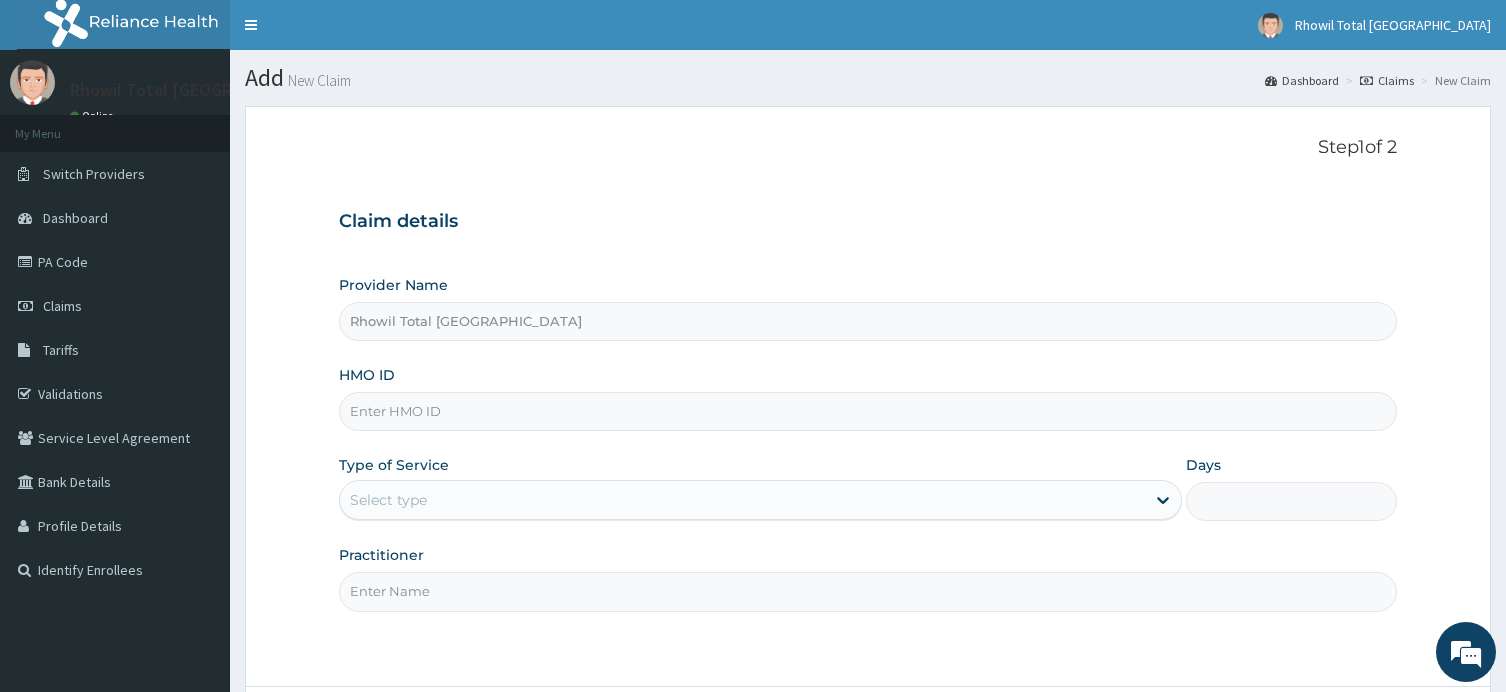 scroll, scrollTop: 0, scrollLeft: 0, axis: both 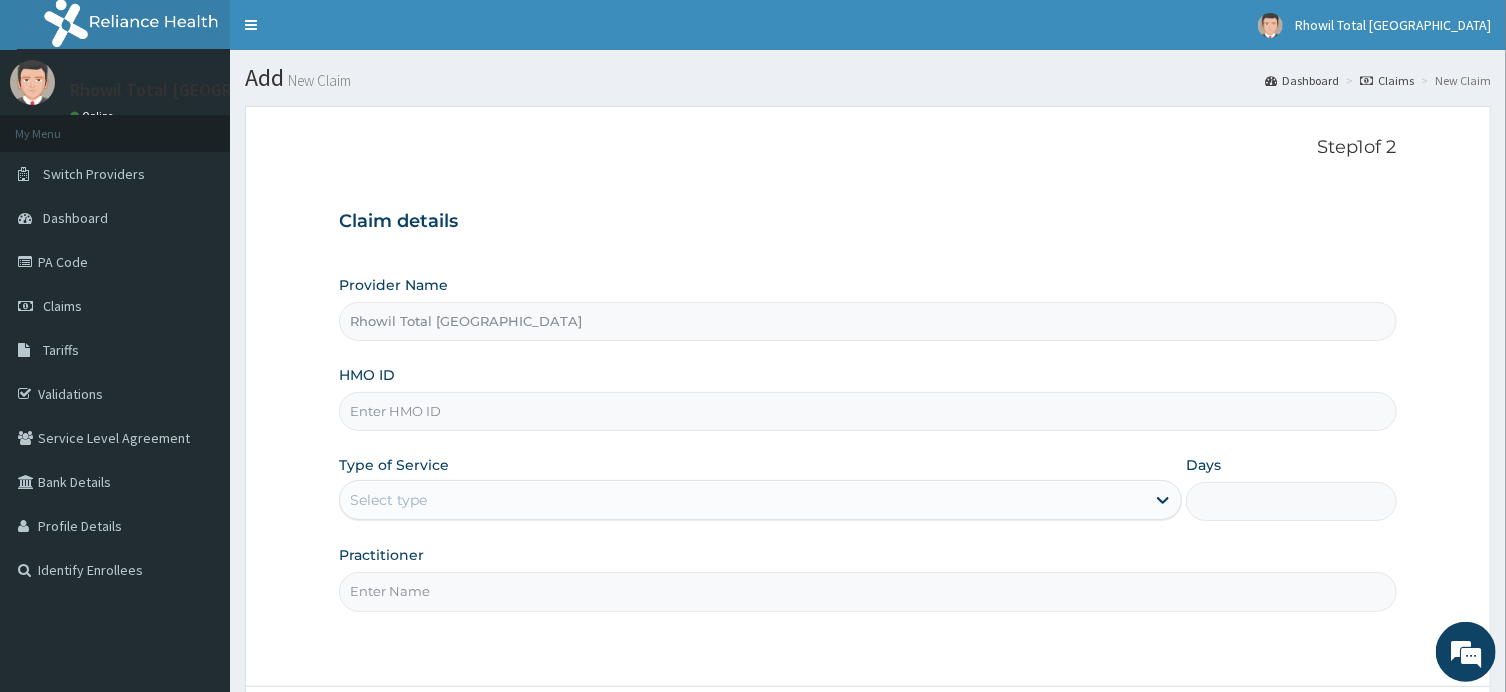 click on "HMO ID" at bounding box center [867, 411] 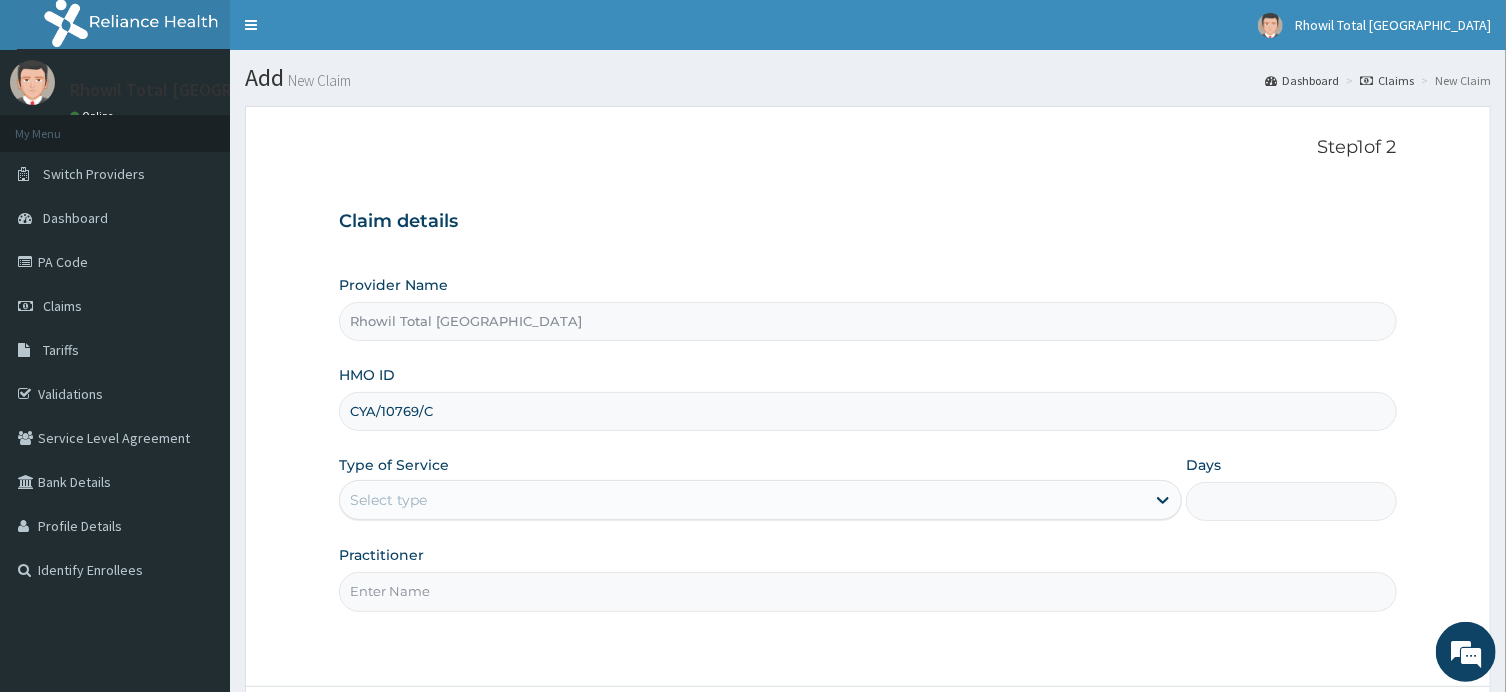 type on "CYA/10769/C" 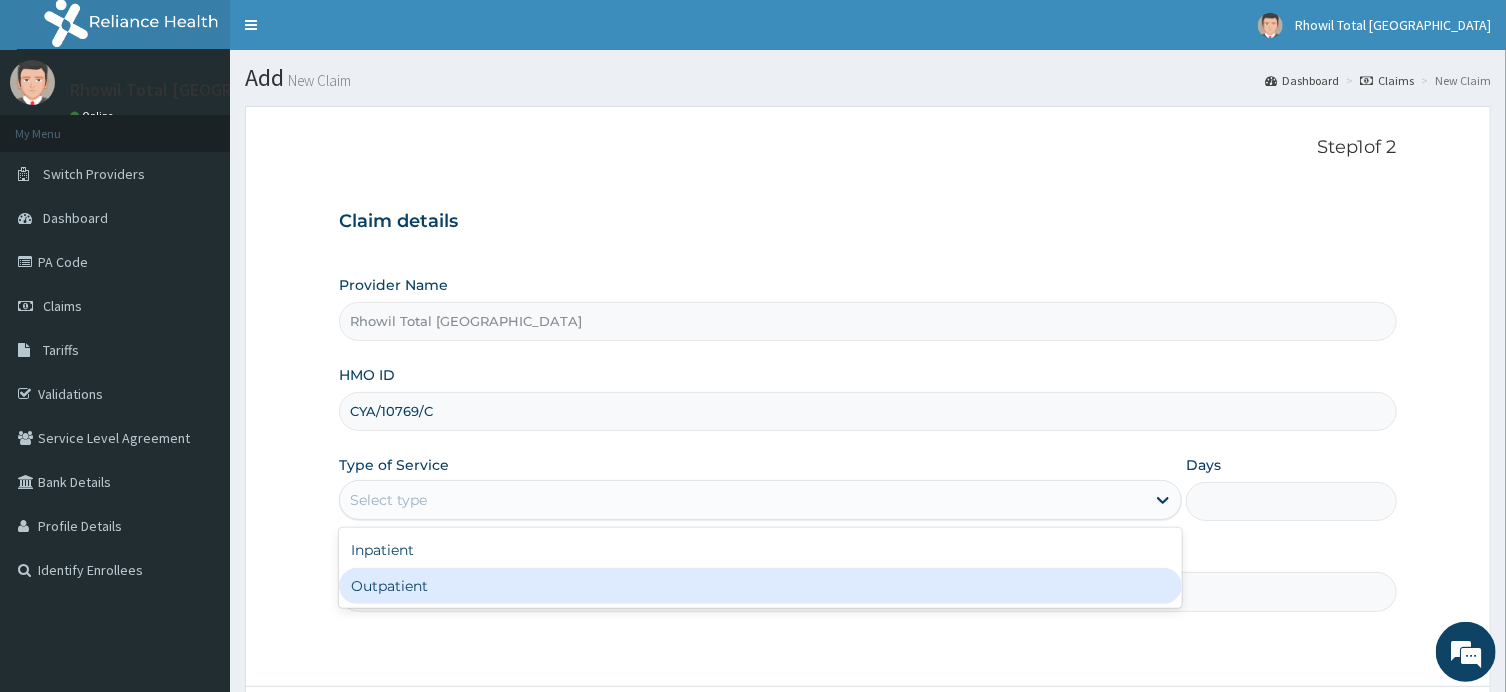 click on "Outpatient" at bounding box center (760, 586) 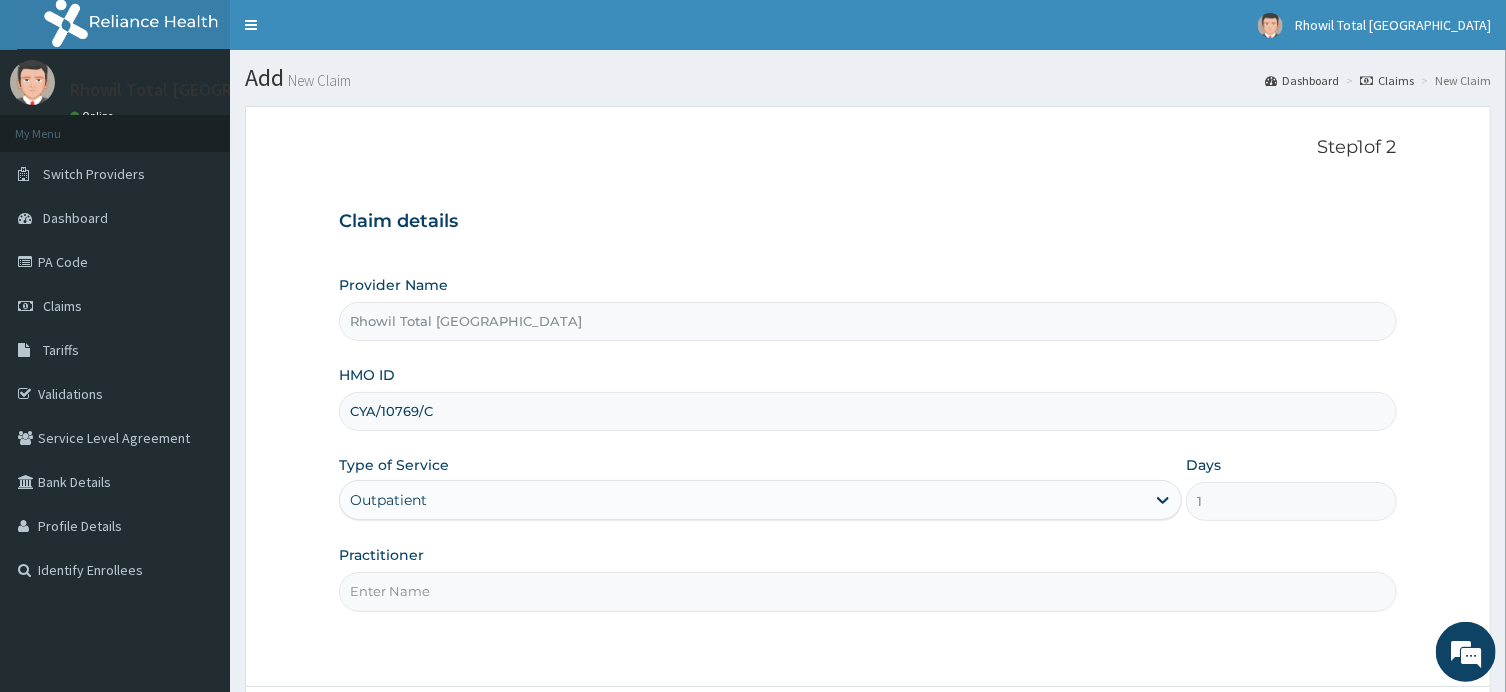 click on "Practitioner" at bounding box center (867, 591) 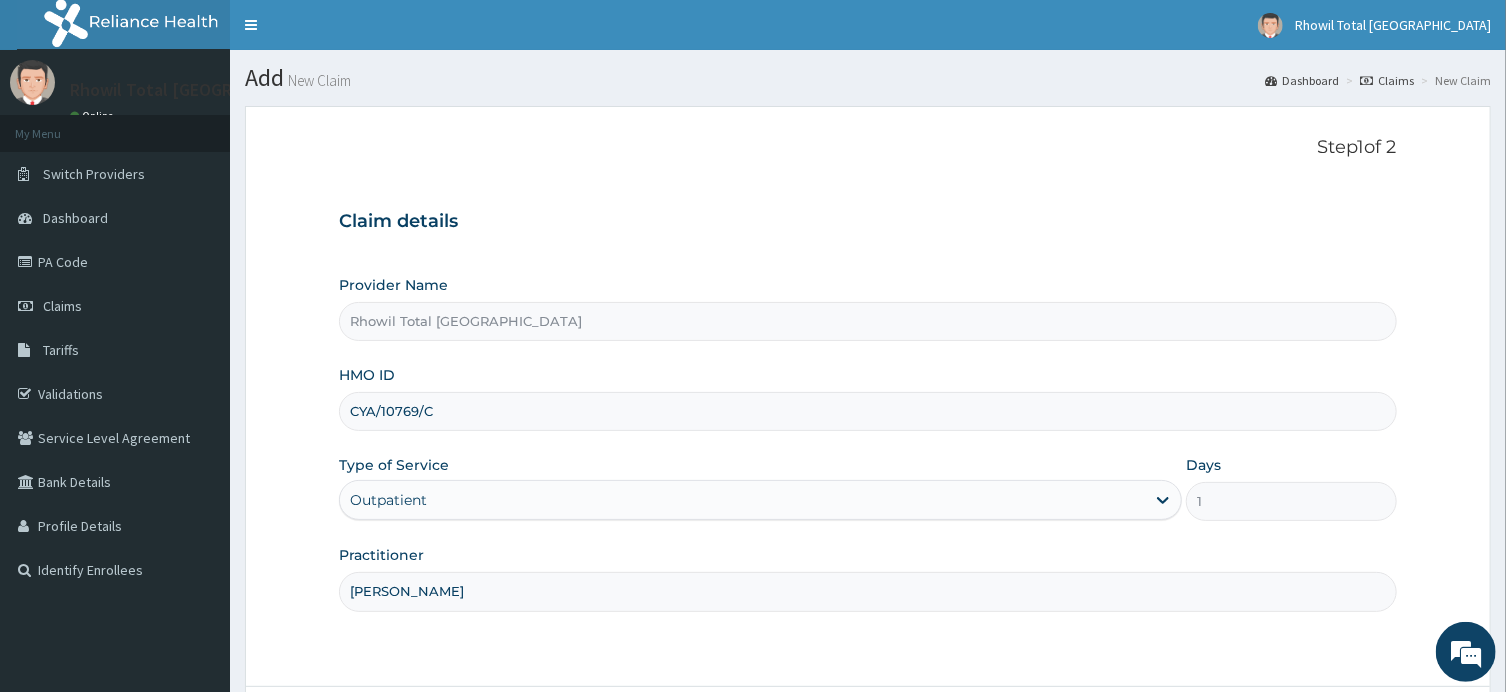 scroll, scrollTop: 0, scrollLeft: 0, axis: both 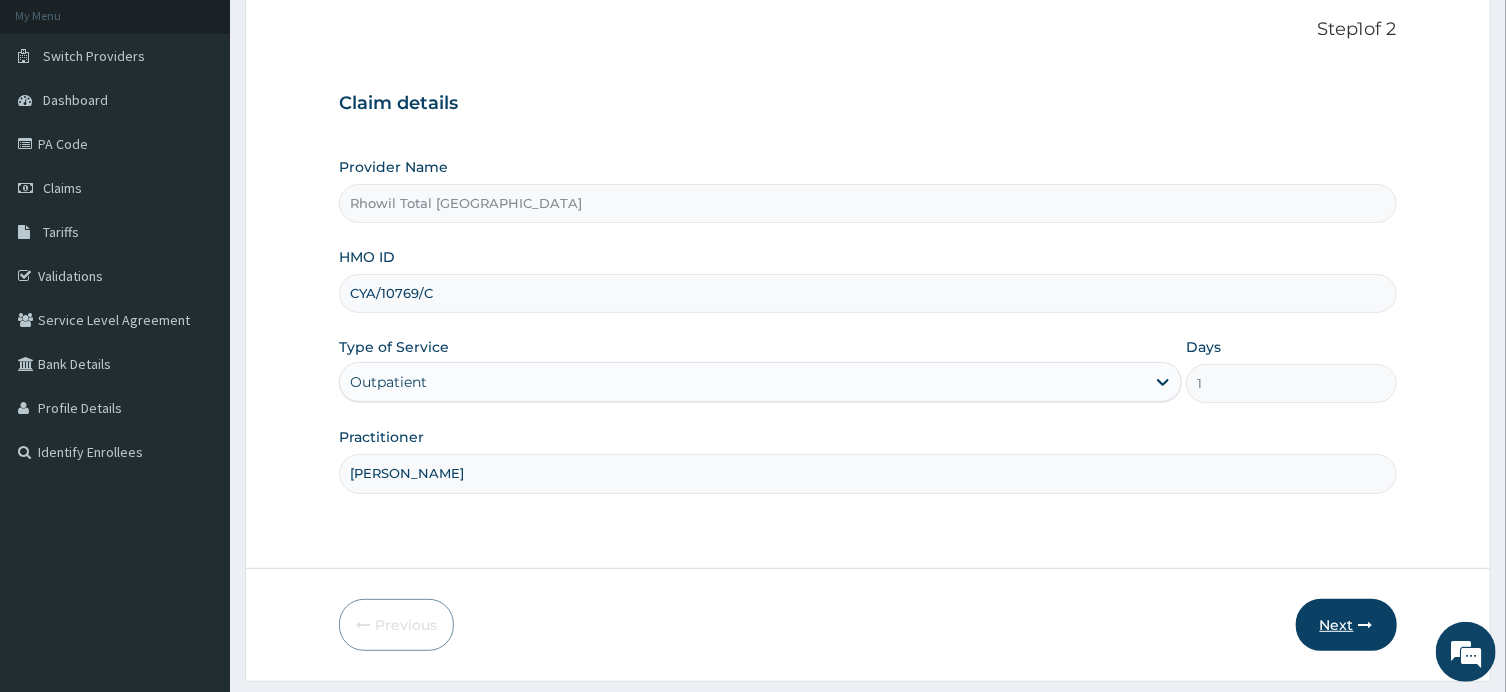 type on "[PERSON_NAME]" 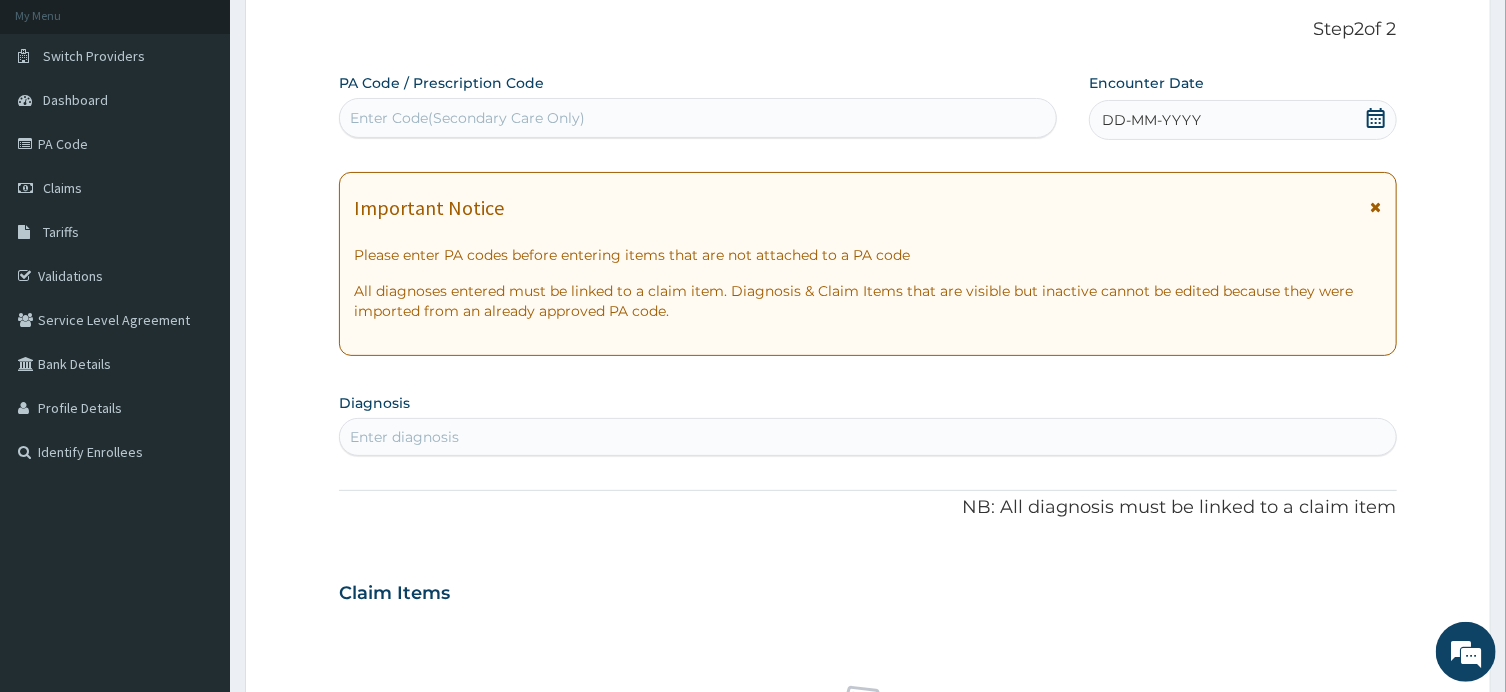 click on "Enter Code(Secondary Care Only)" at bounding box center (698, 118) 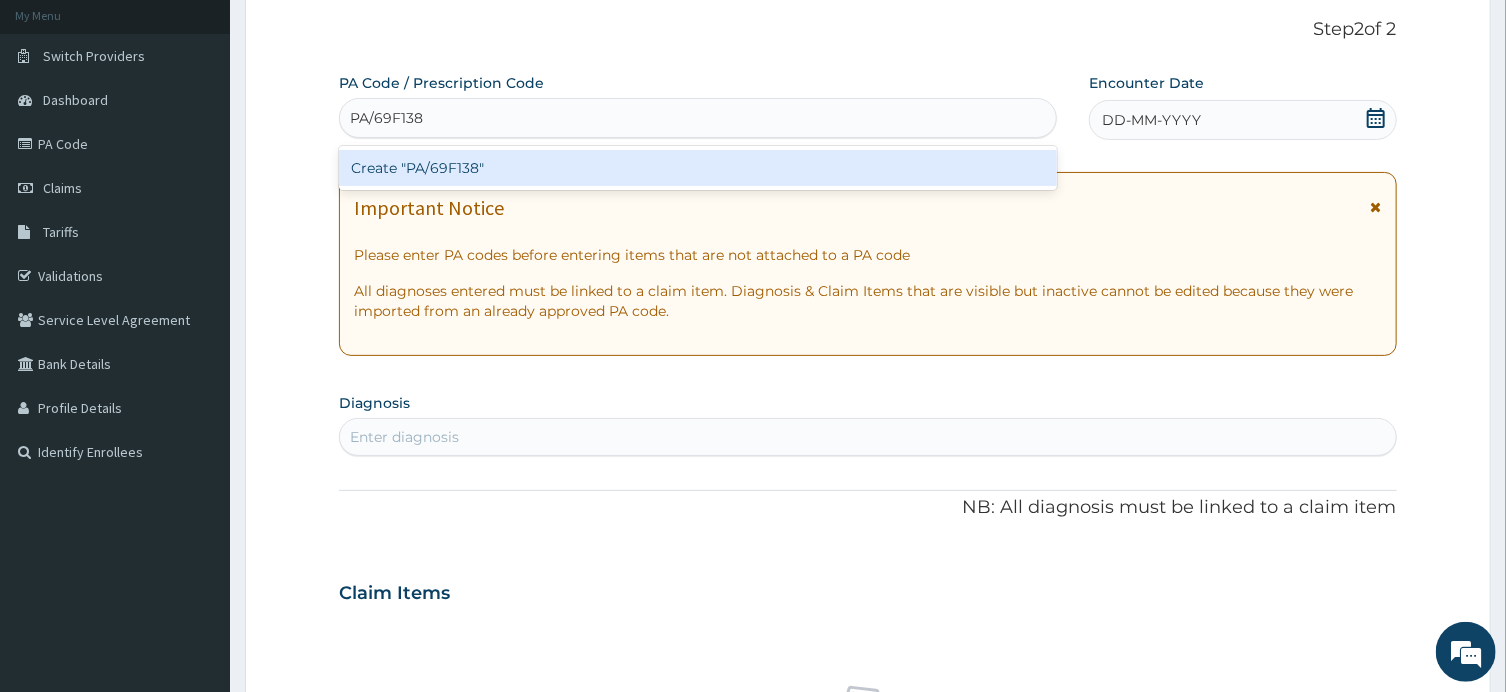 type 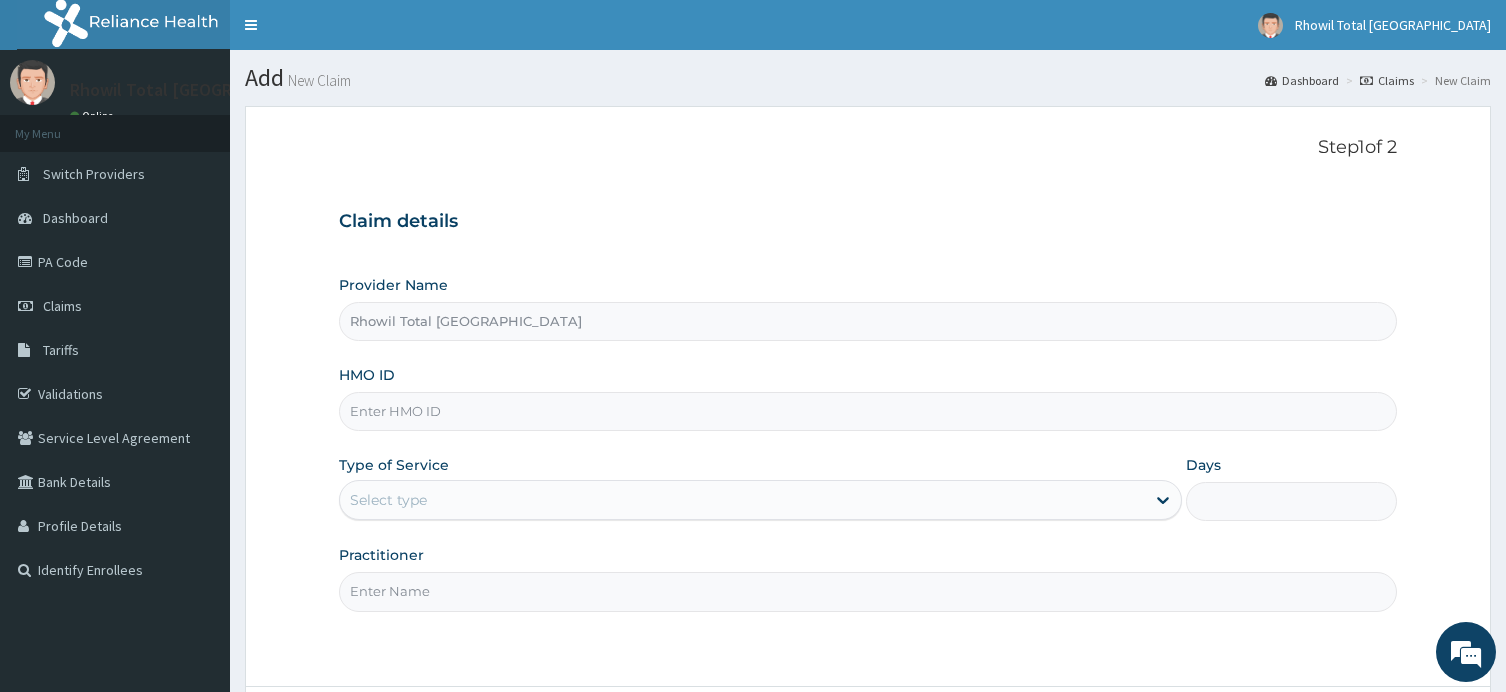 scroll, scrollTop: 0, scrollLeft: 0, axis: both 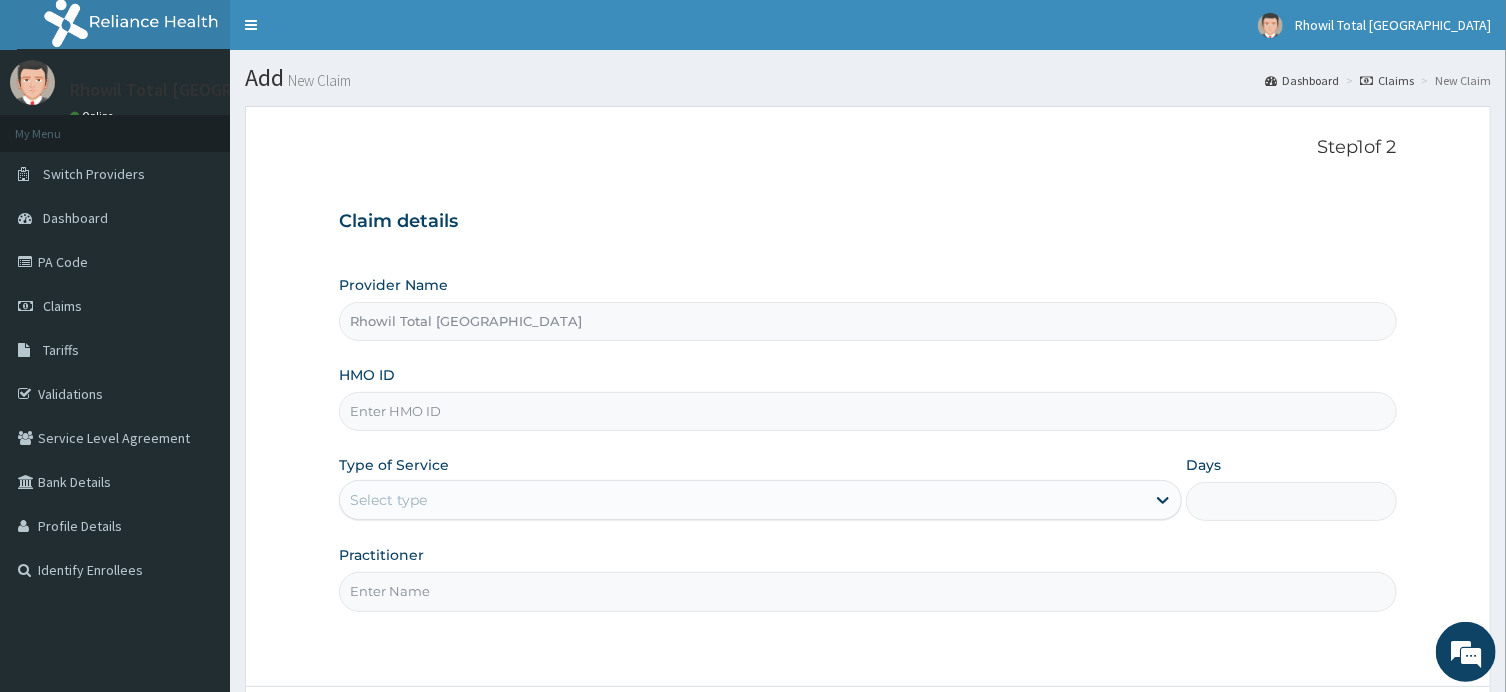 click on "HMO ID" at bounding box center (867, 411) 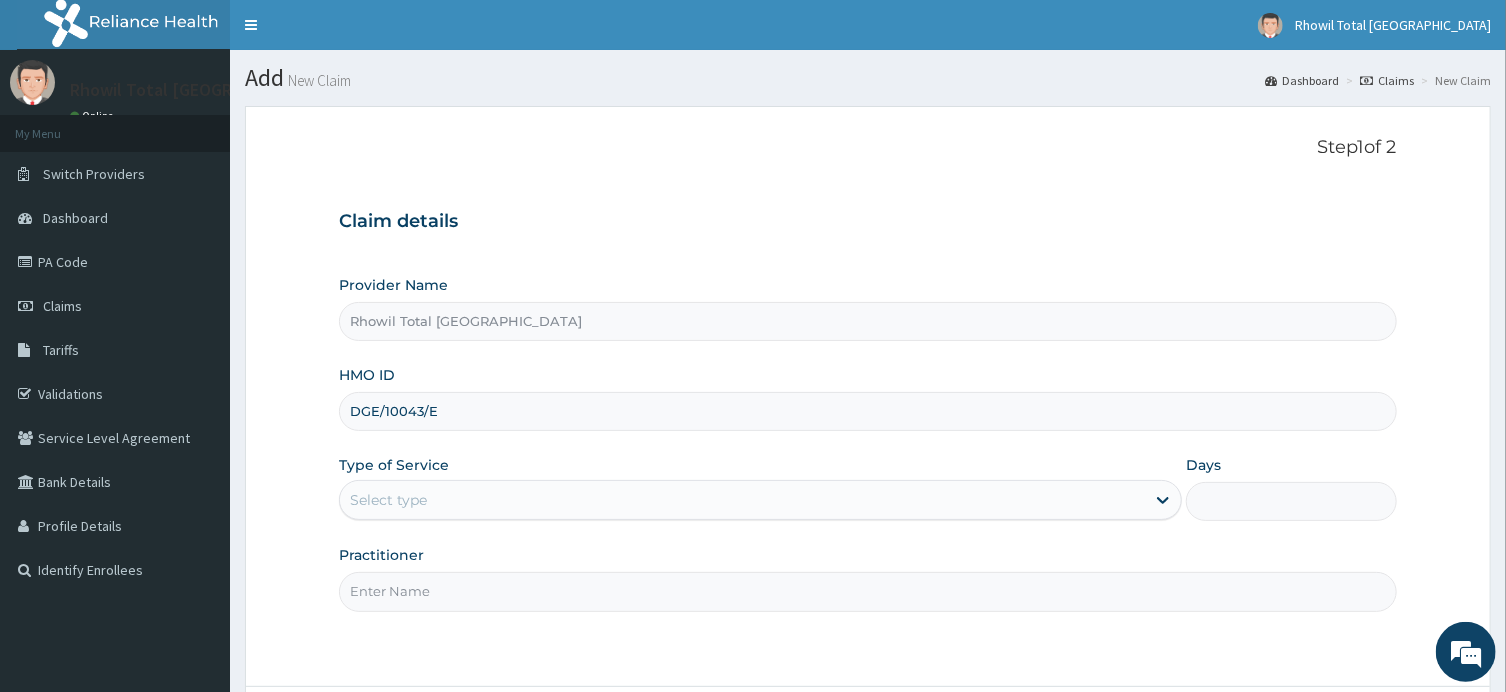 type on "DGE/10043/E" 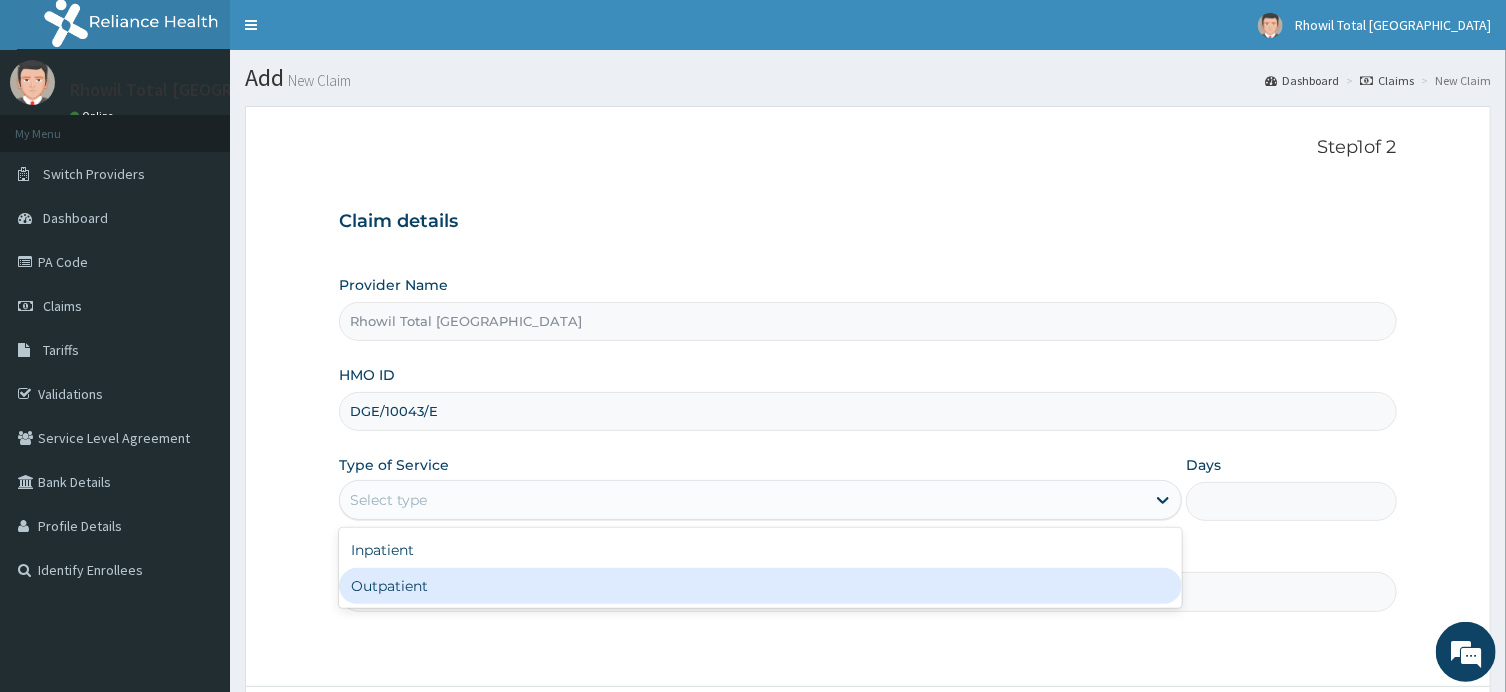 click on "Outpatient" at bounding box center [760, 586] 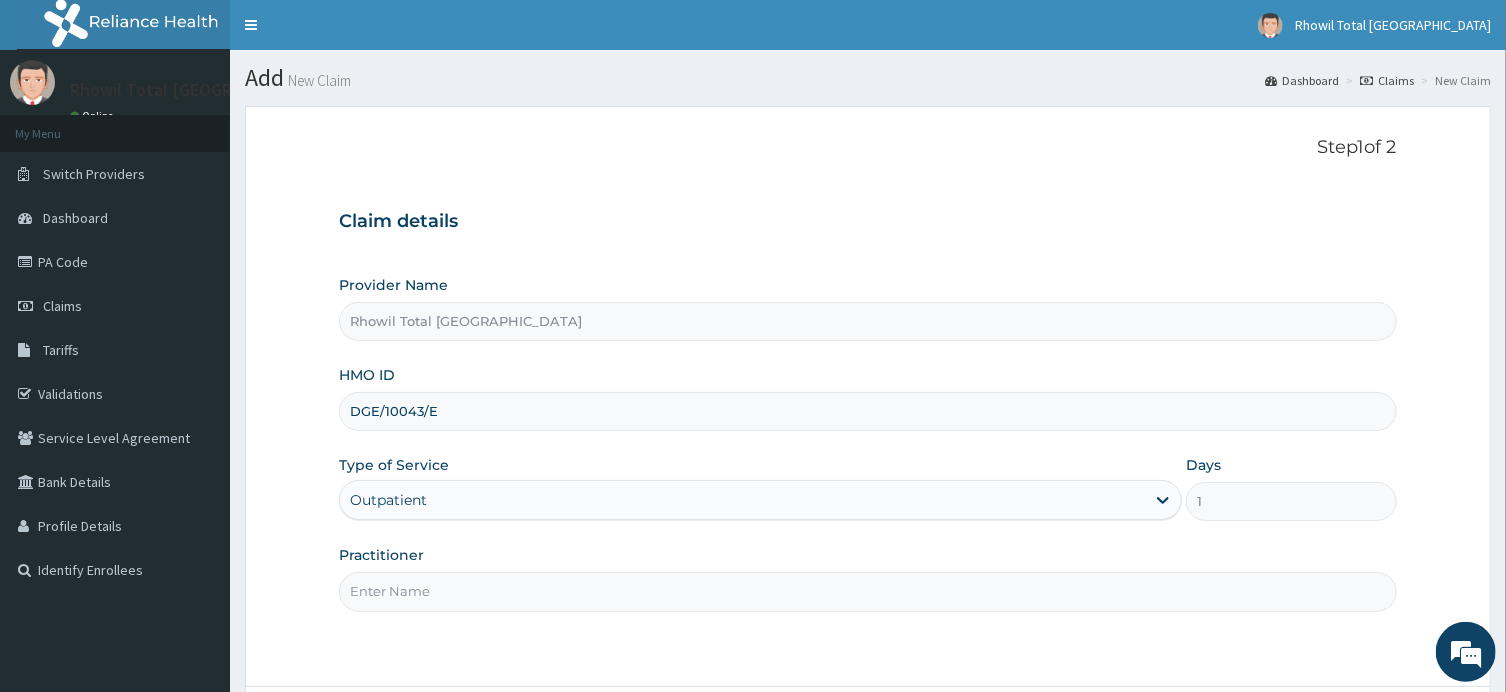 click on "Practitioner" at bounding box center (867, 591) 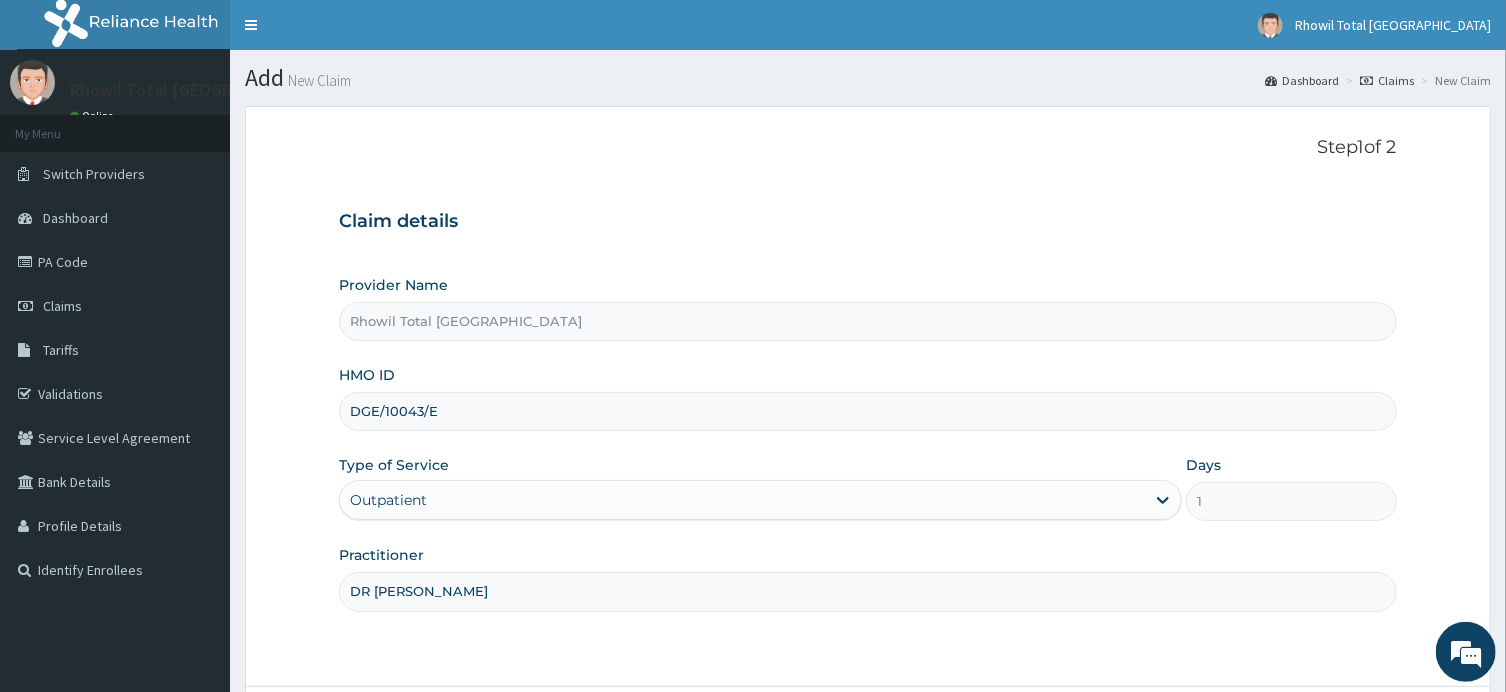 scroll, scrollTop: 0, scrollLeft: 0, axis: both 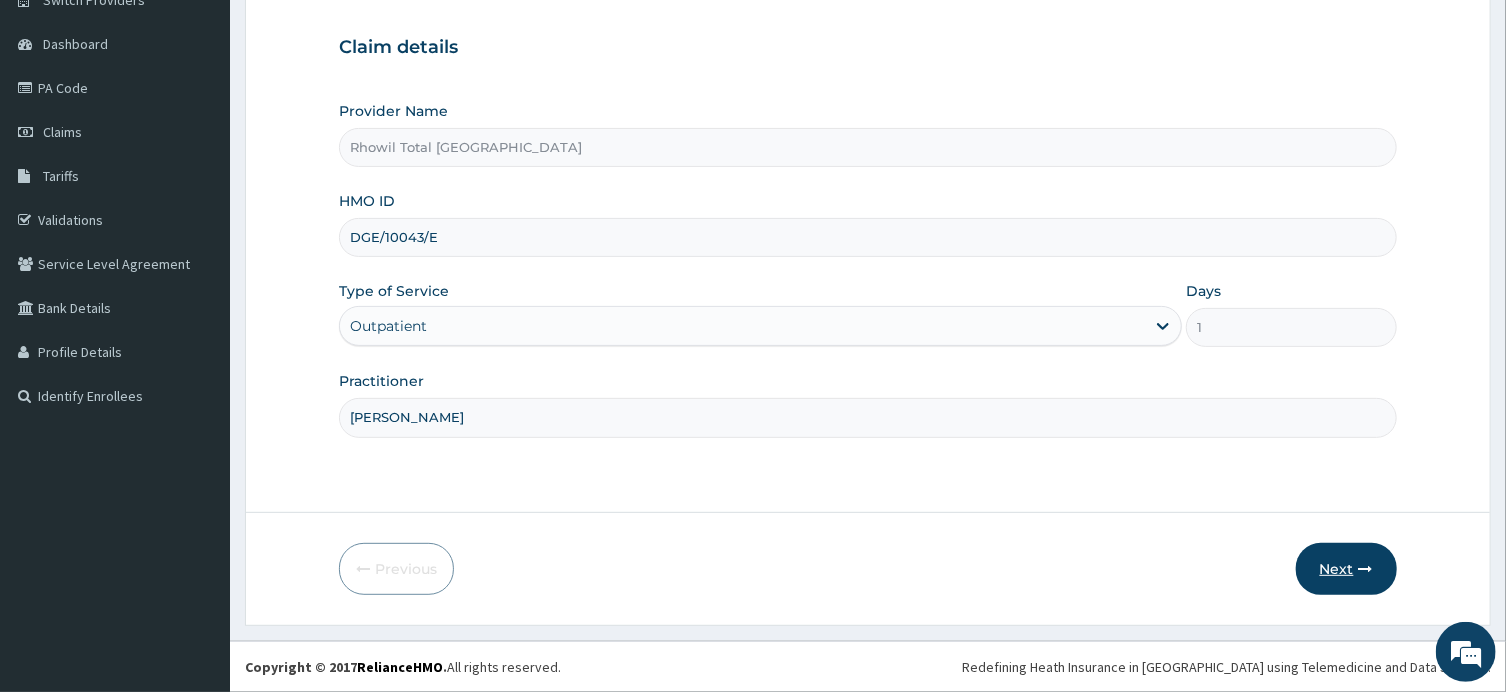 type on "[PERSON_NAME]" 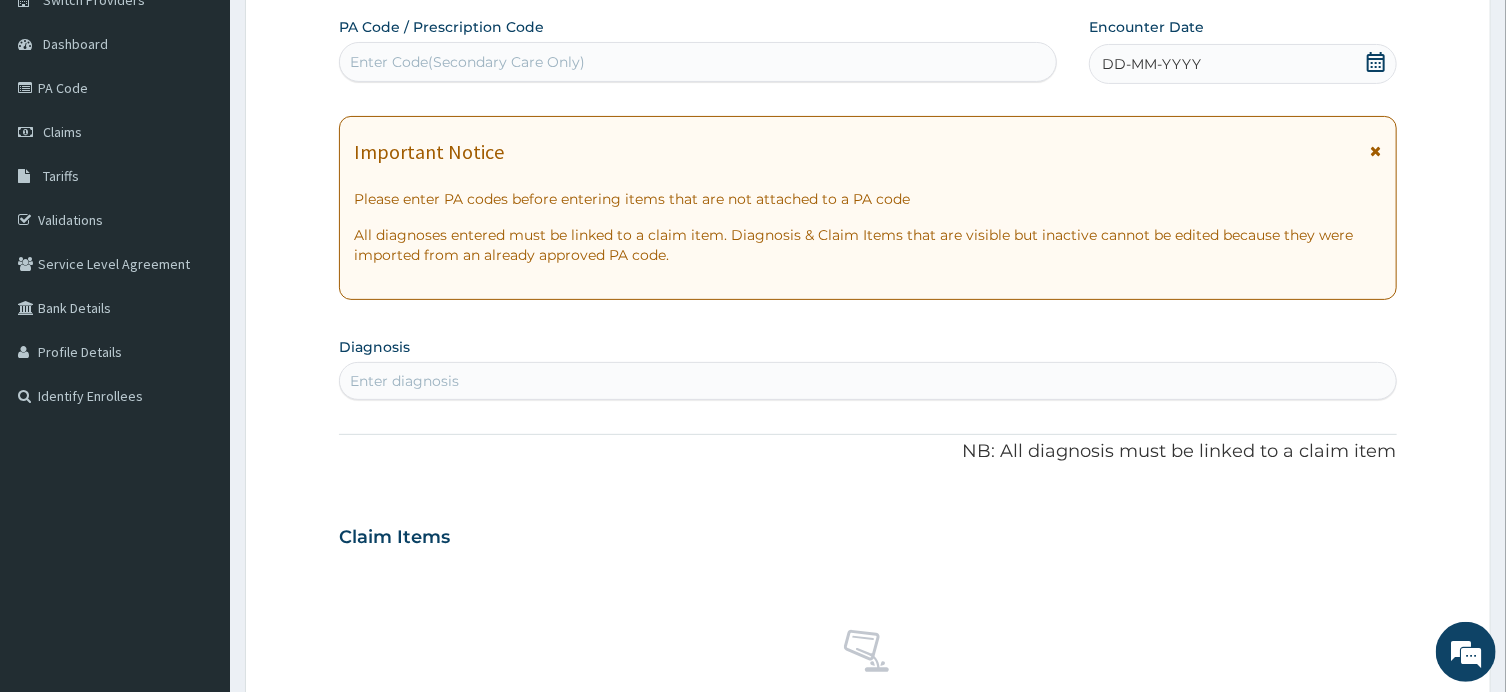 click on "Enter Code(Secondary Care Only)" at bounding box center [698, 62] 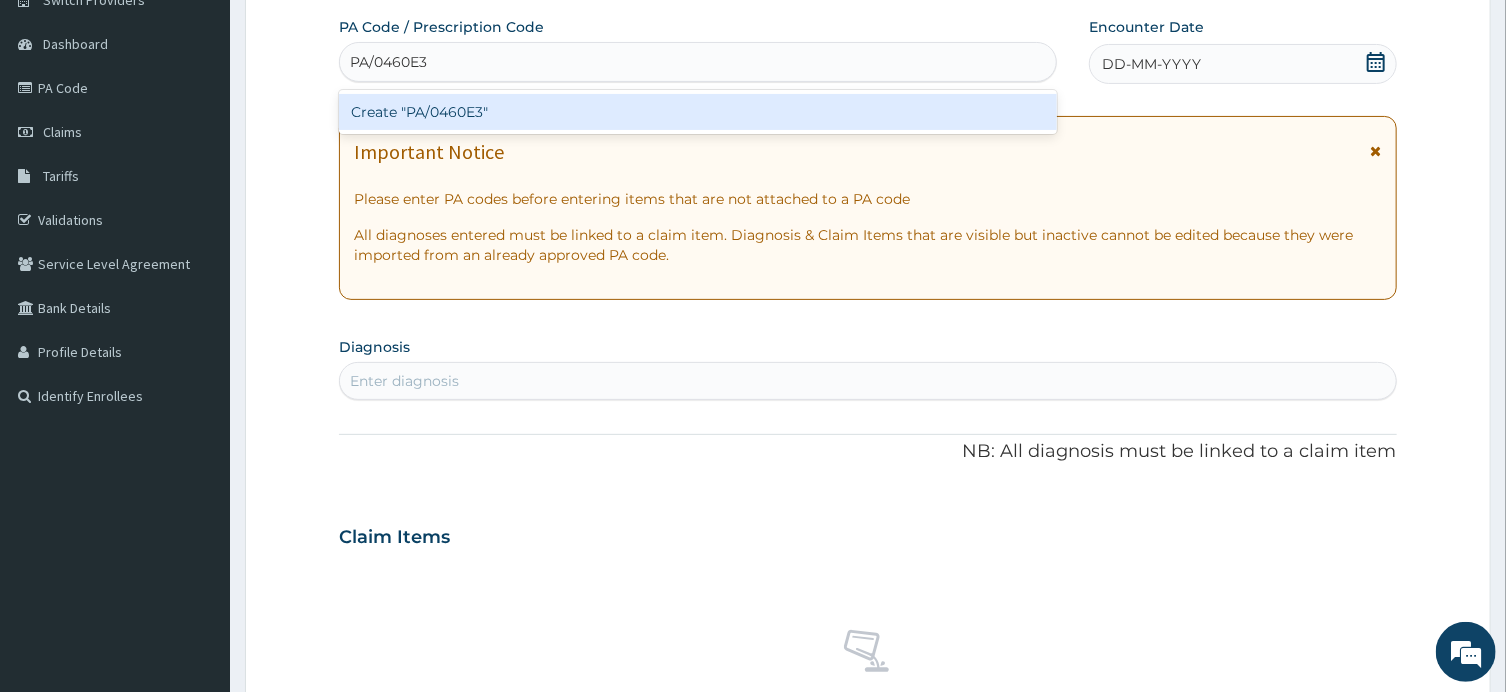 type 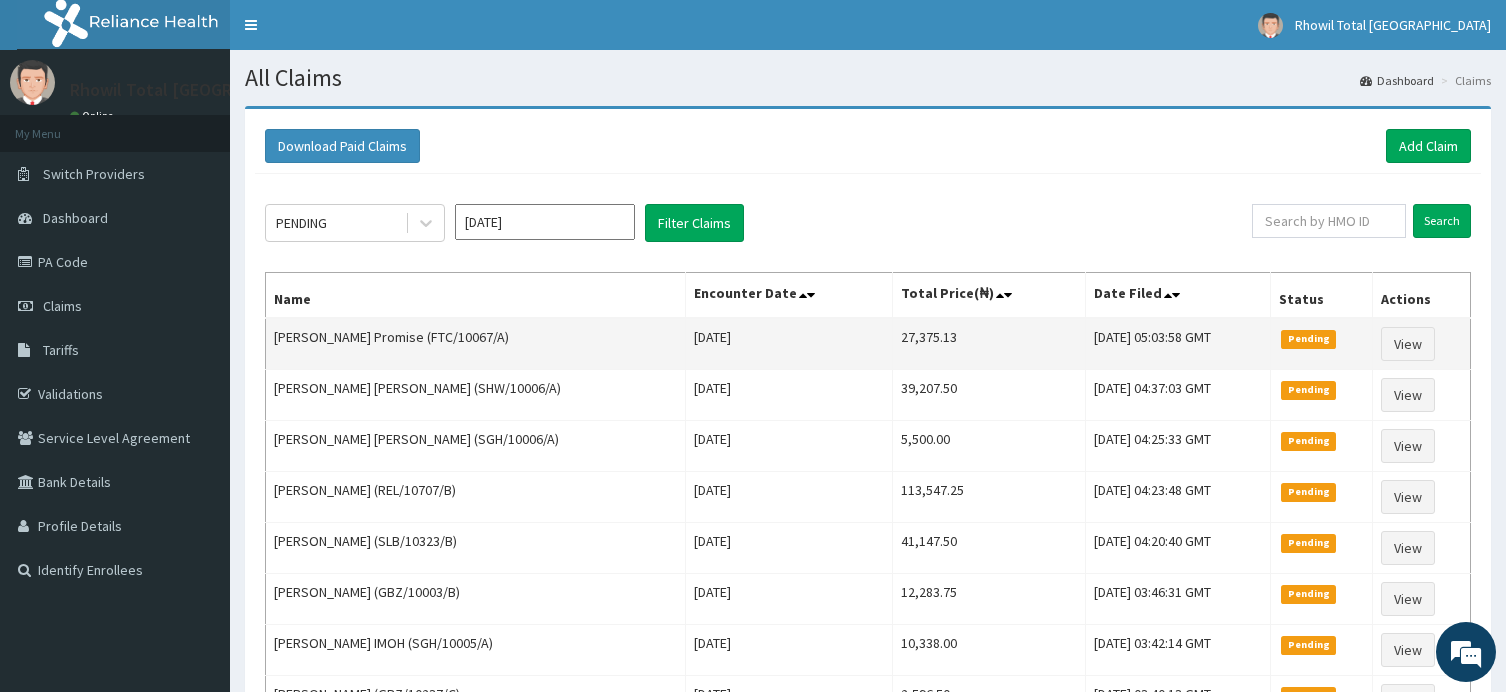 scroll, scrollTop: 0, scrollLeft: 0, axis: both 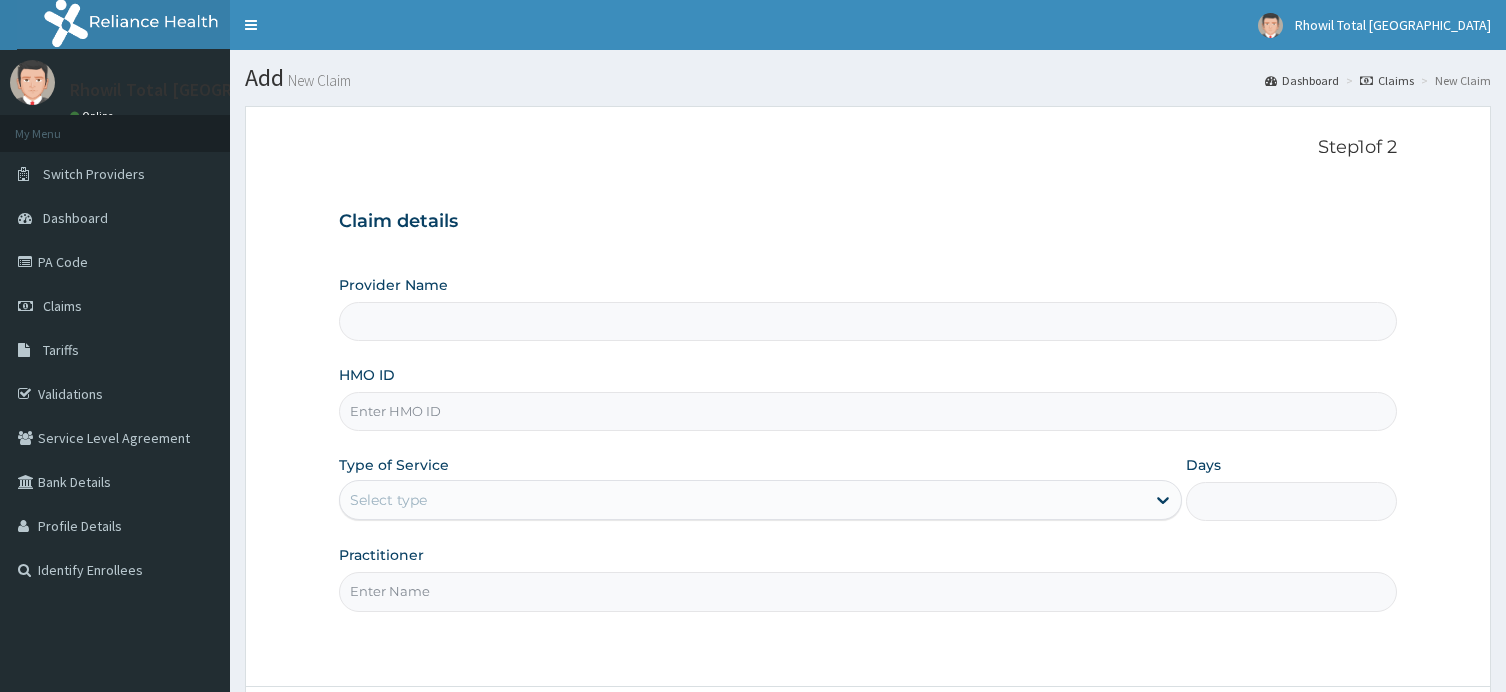 click on "HMO ID" at bounding box center (867, 411) 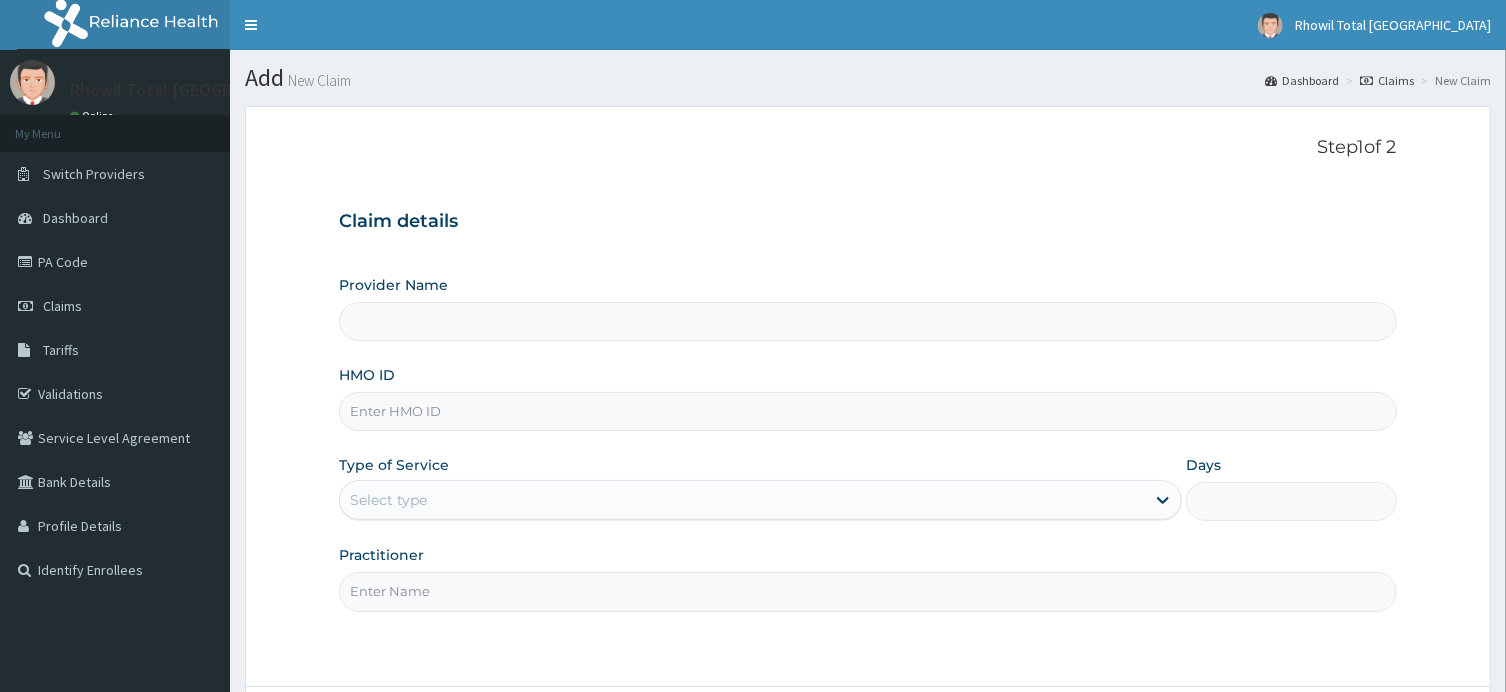 paste on "FTC/10067/A" 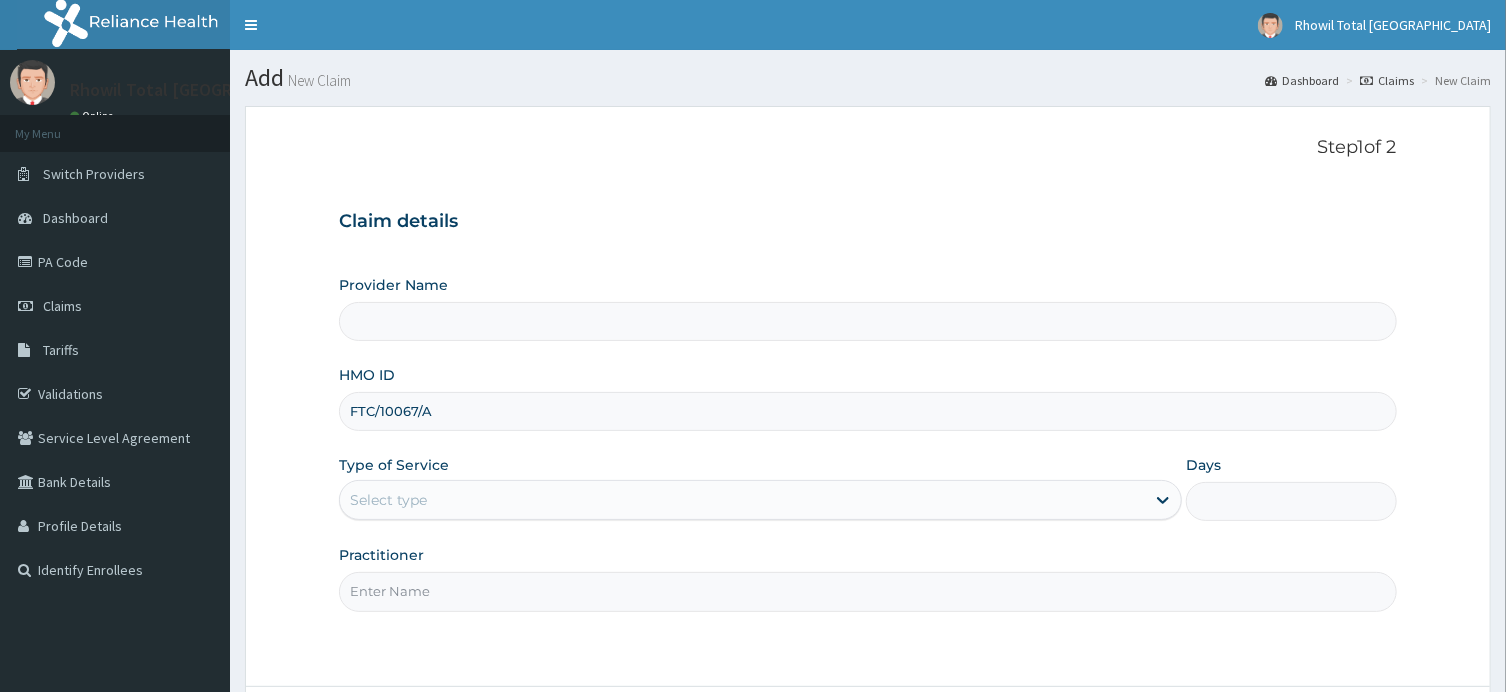type on "Rhowil Total [GEOGRAPHIC_DATA]" 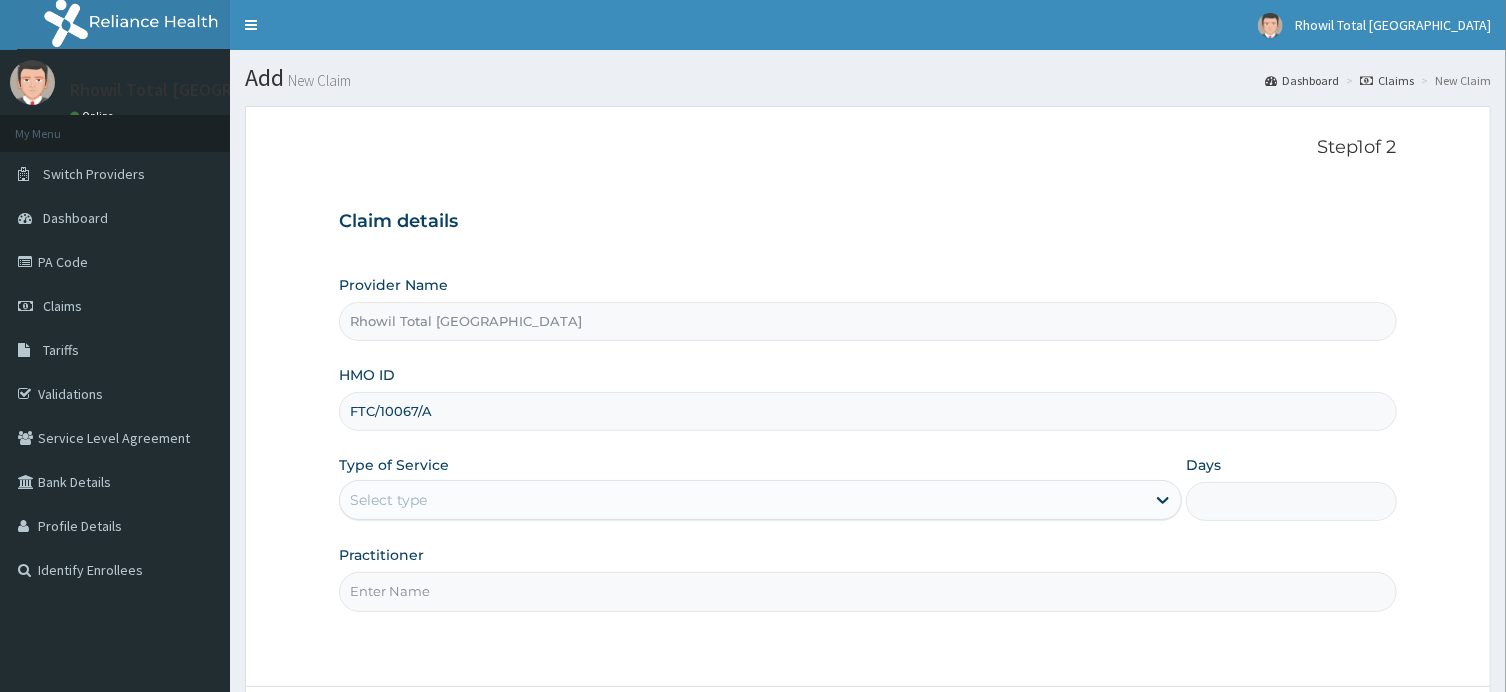 type on "FTC/10067/A" 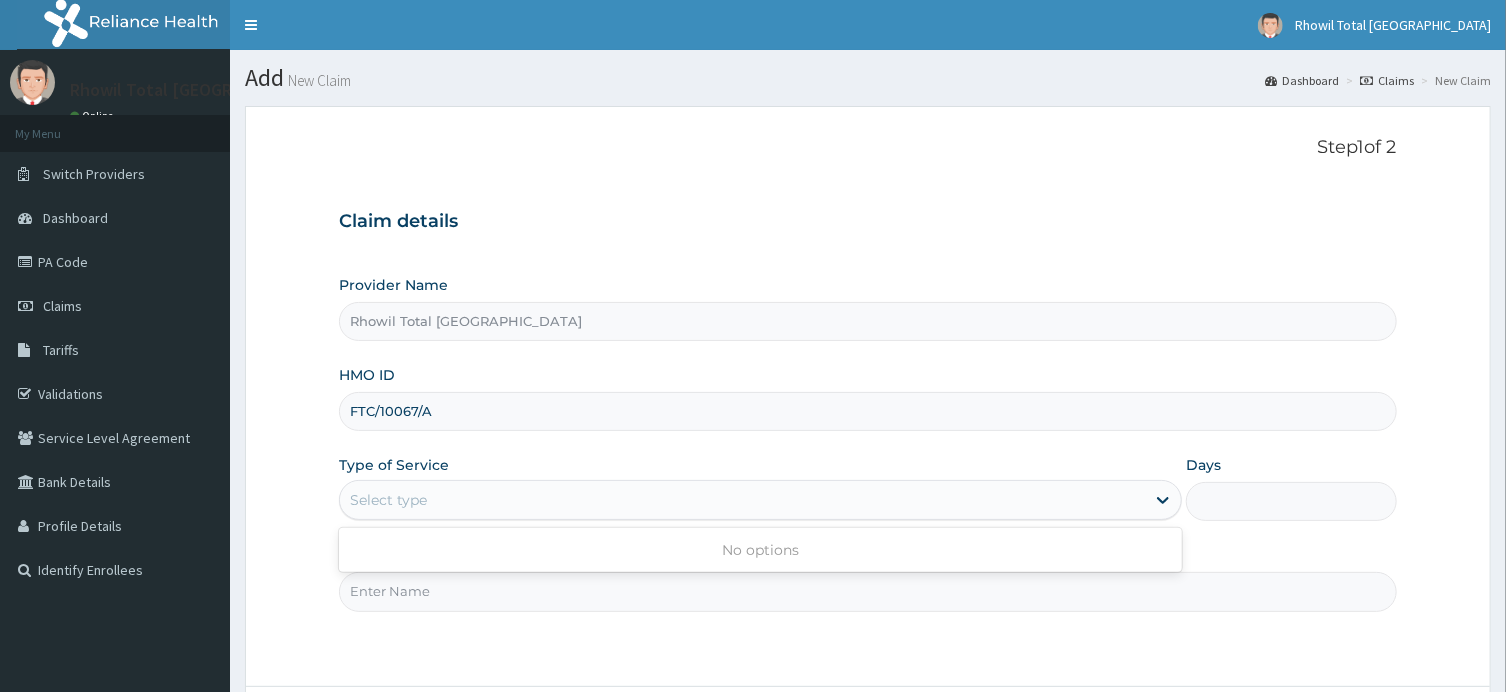 click on "Provider Name Rhowil Total Care Medical Centre HMO ID FTC/10067/A Type of Service   Use Up and Down to choose options, press Enter to select the currently focused option, press Escape to exit the menu, press Tab to select the option and exit the menu. Select type No options Days Practitioner" at bounding box center [867, 443] 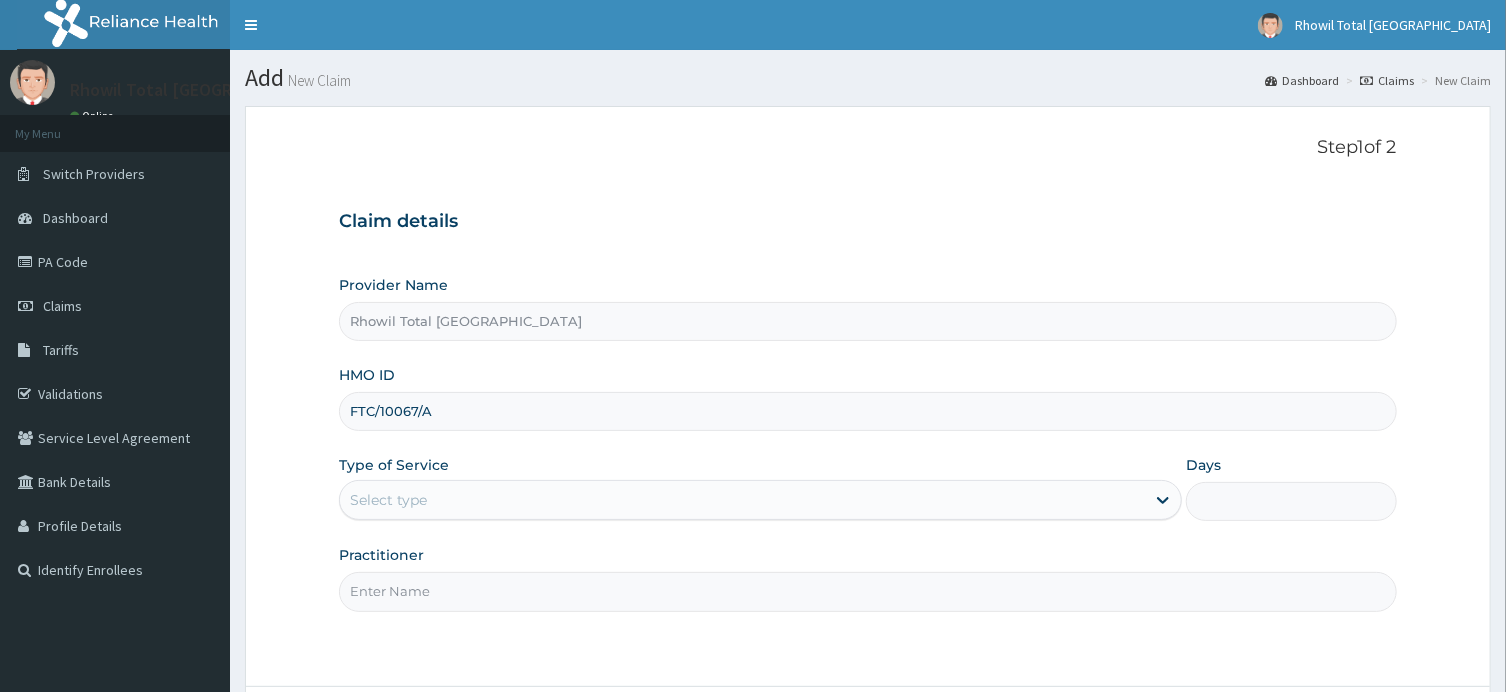 click on "Days" at bounding box center [1291, 501] 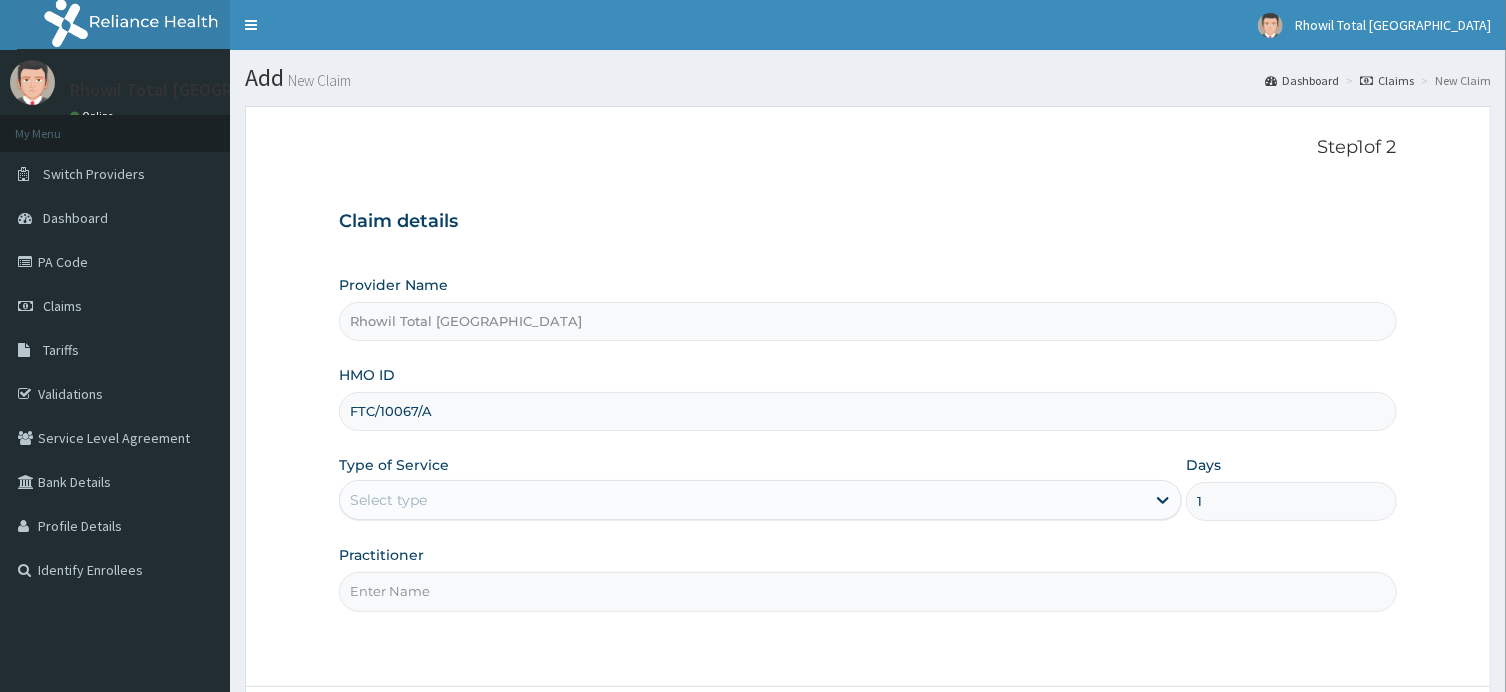 type on "1" 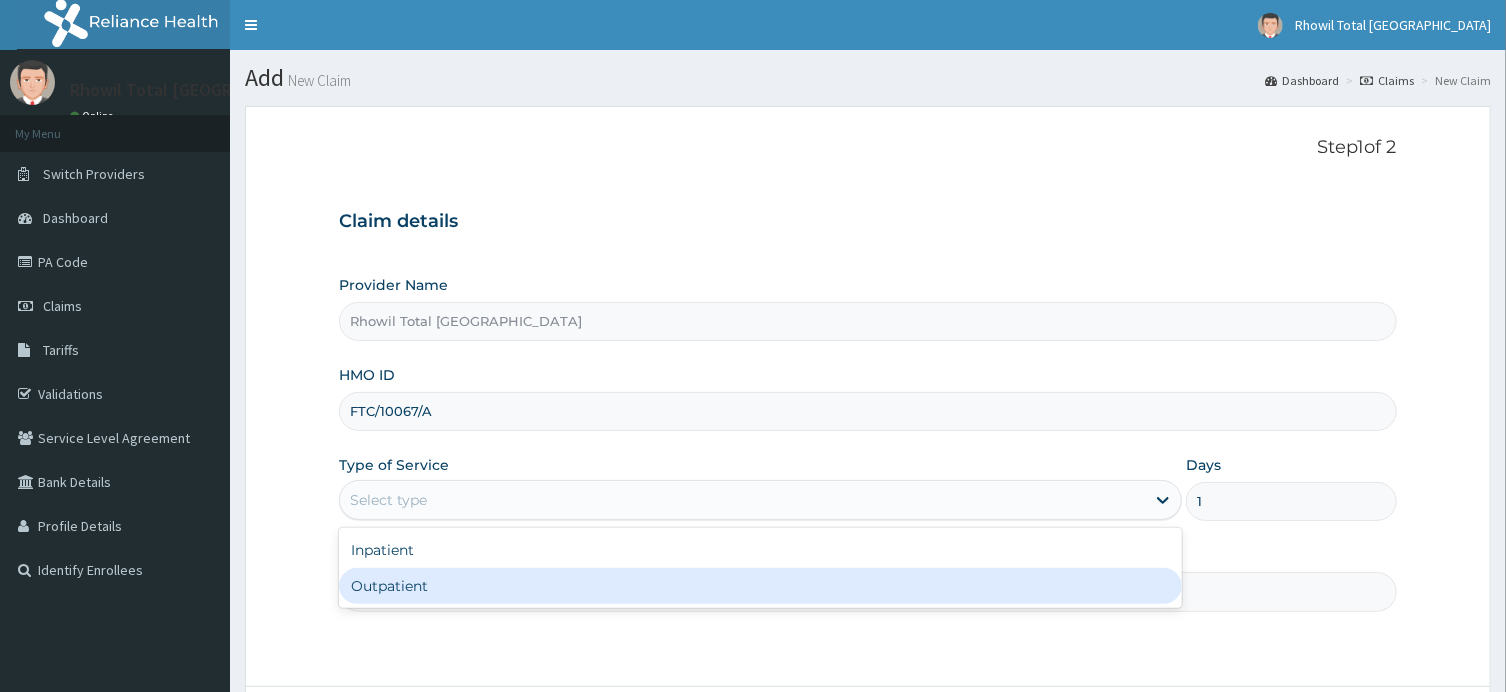 click on "Outpatient" at bounding box center [760, 586] 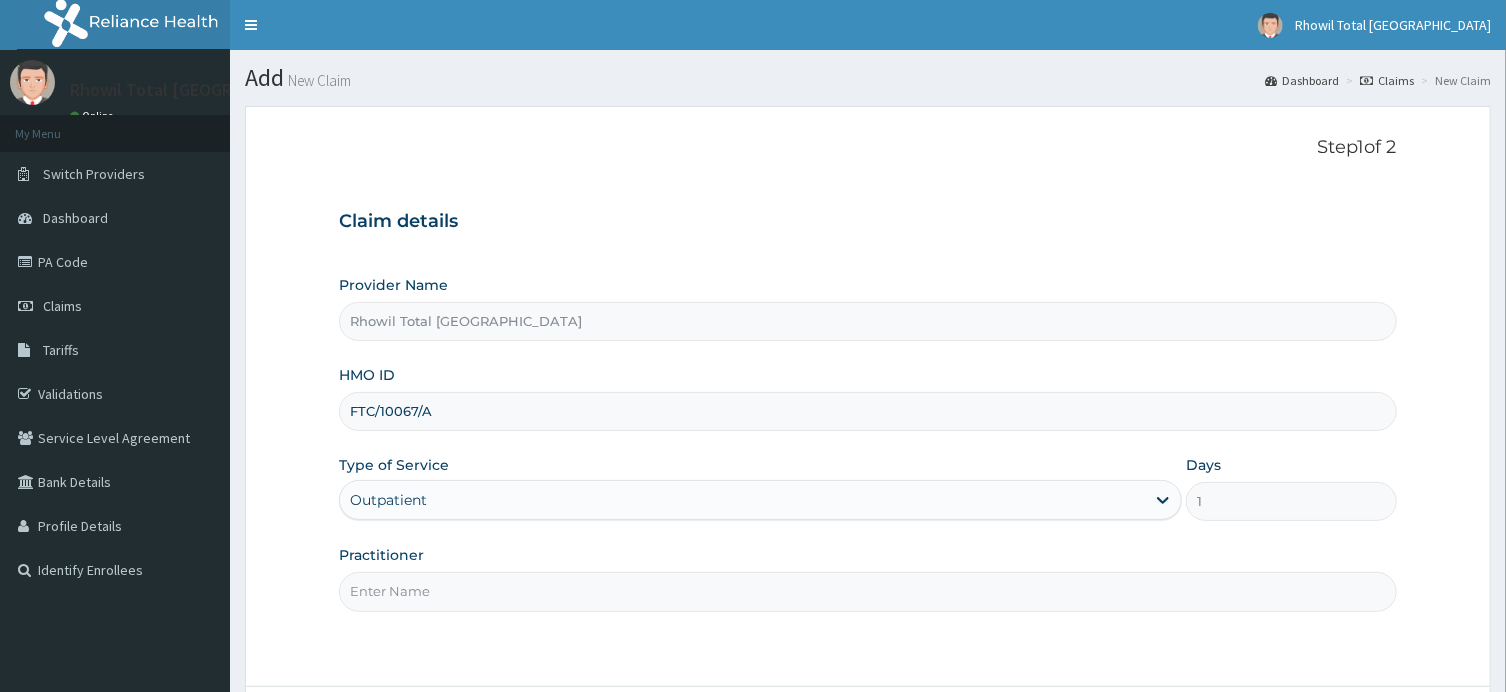 click on "Practitioner" at bounding box center [867, 578] 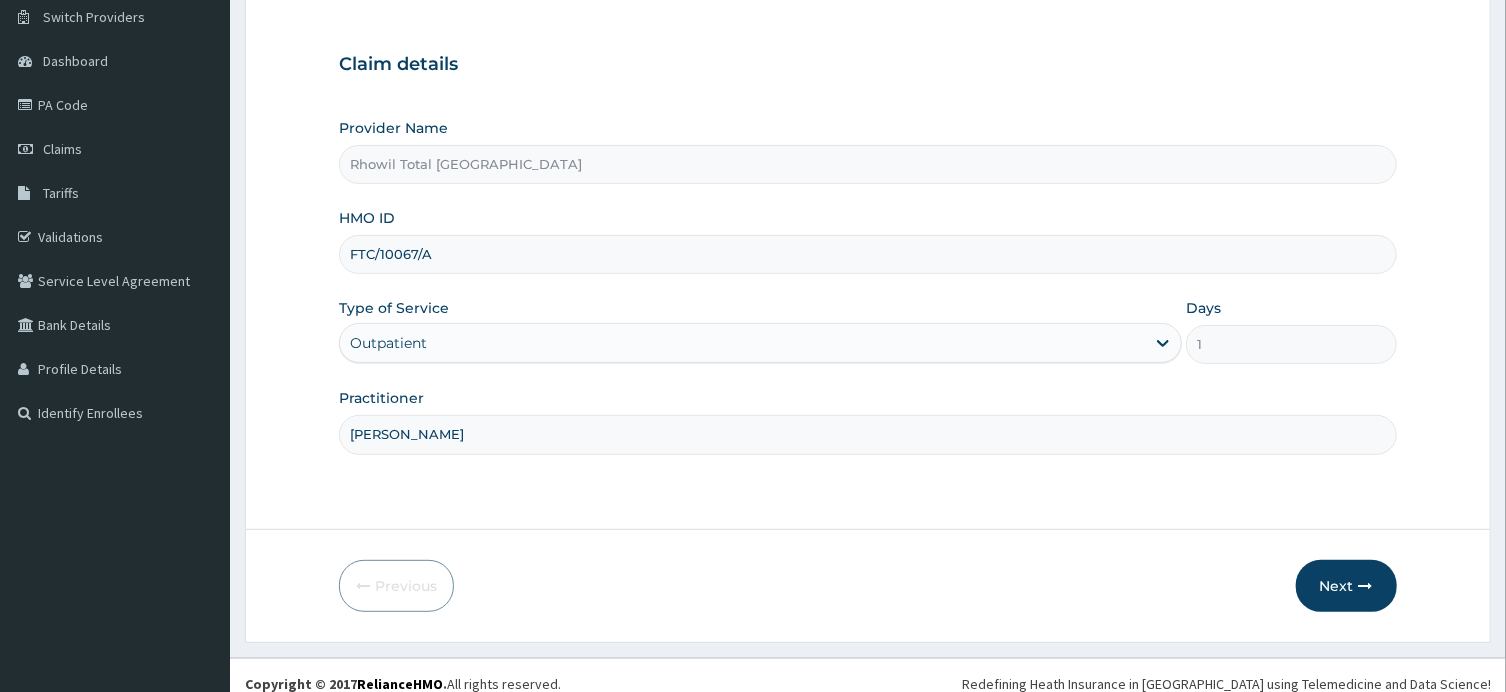 scroll, scrollTop: 174, scrollLeft: 0, axis: vertical 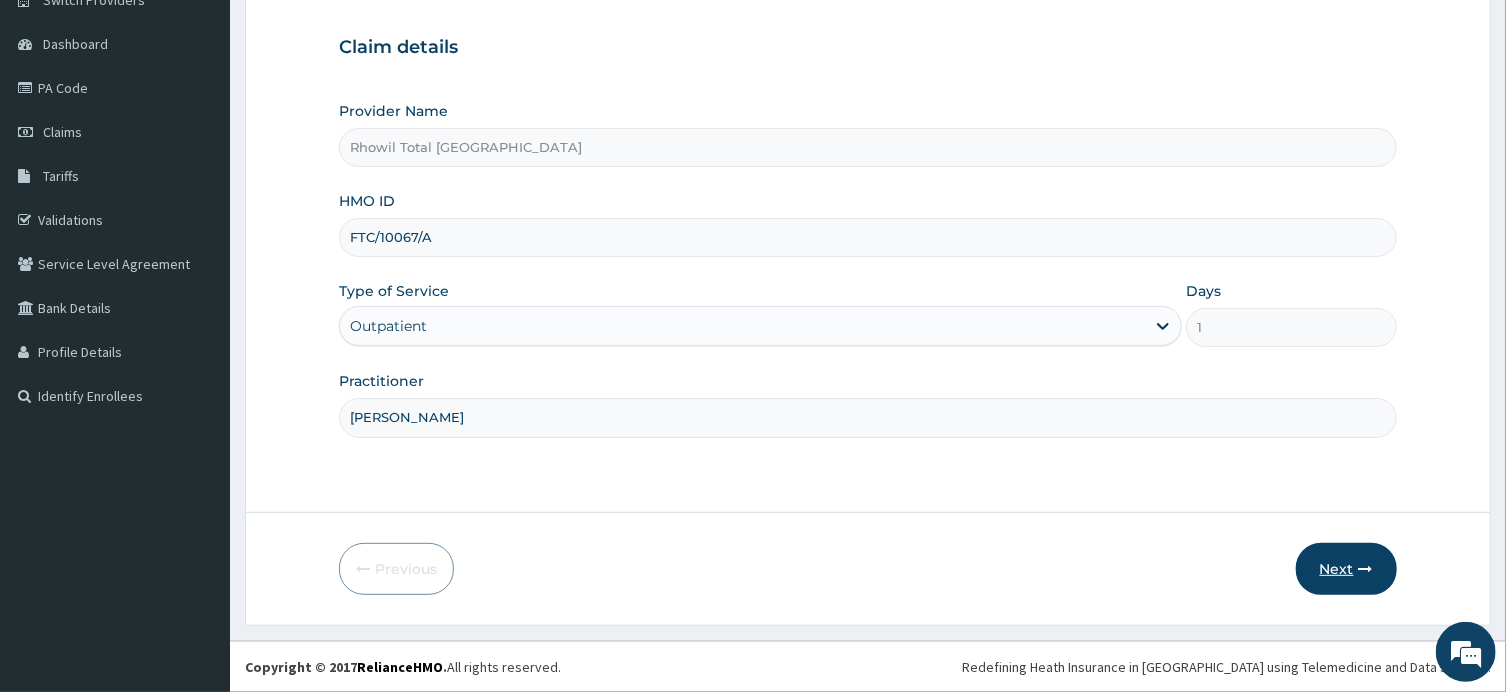 type on "DR ANYOGU" 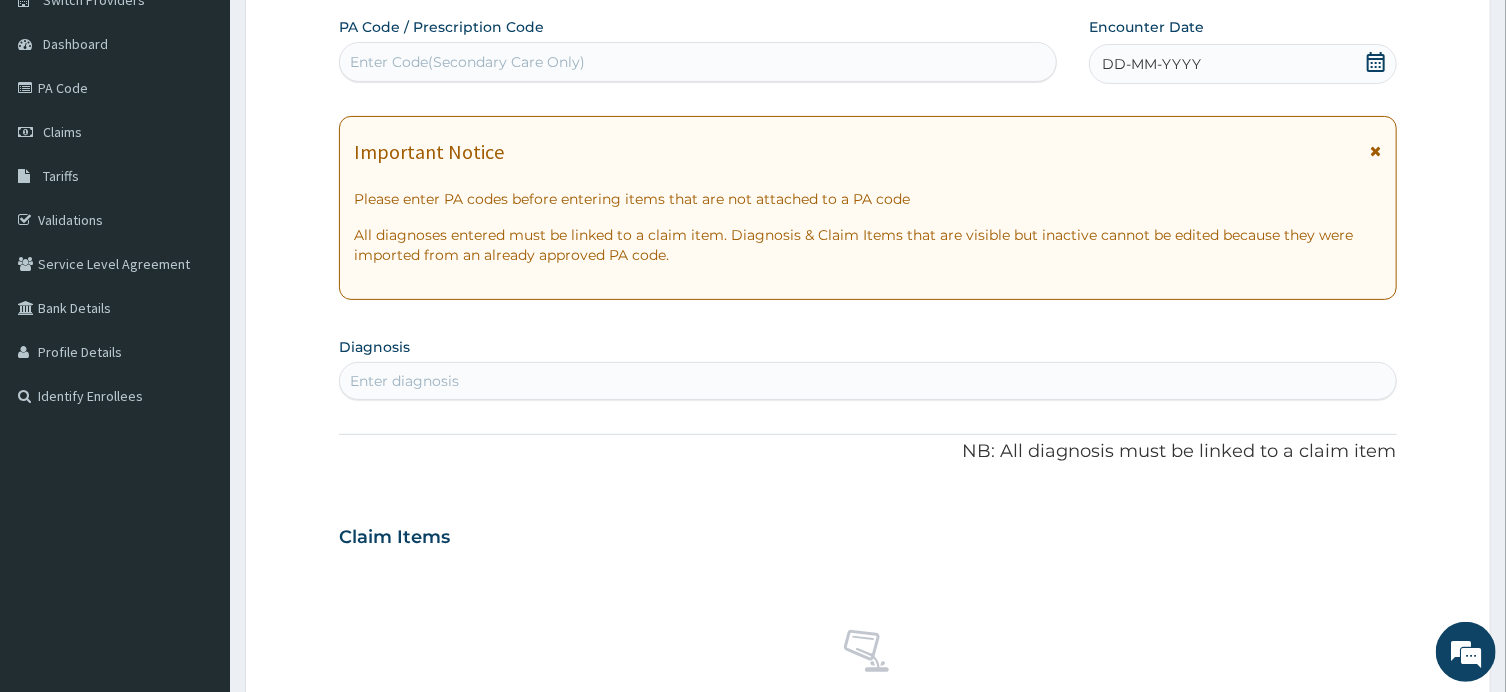 click on "Enter Code(Secondary Care Only)" at bounding box center [698, 62] 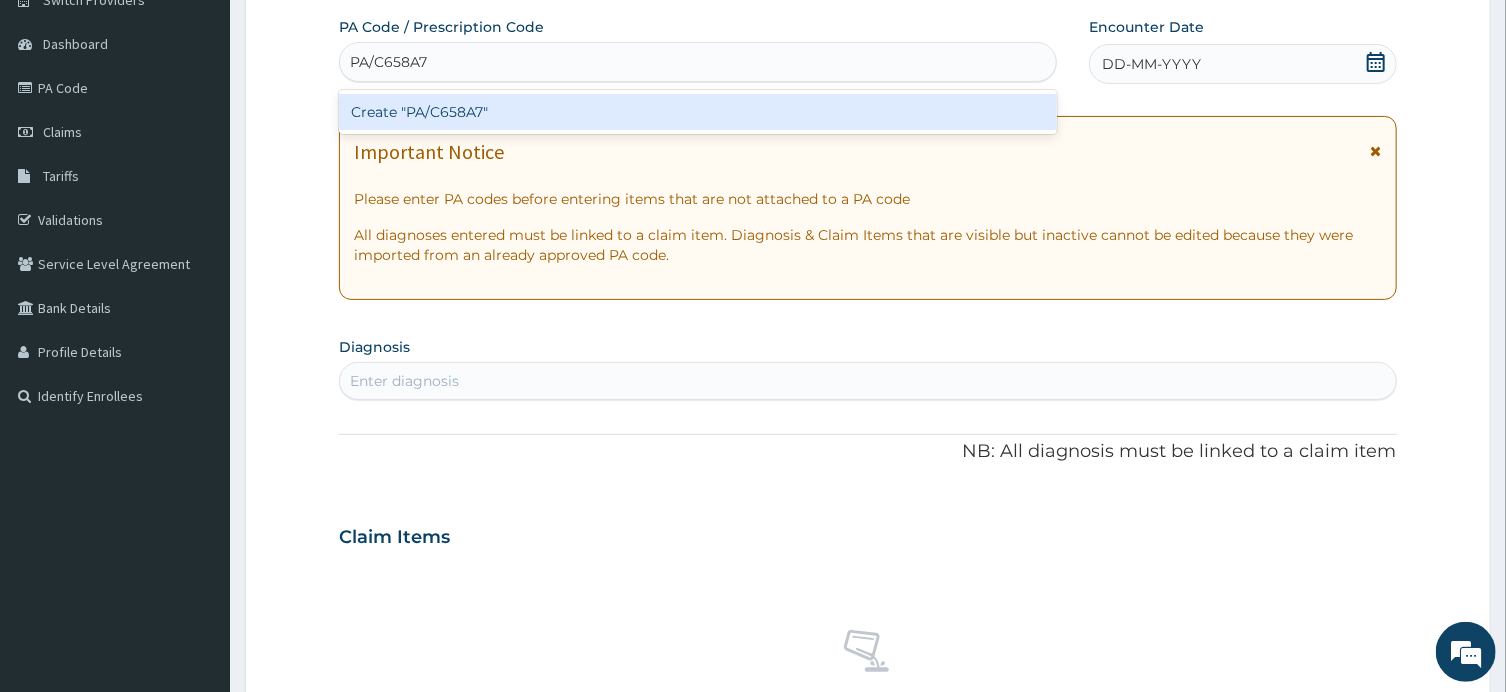 scroll, scrollTop: 0, scrollLeft: 0, axis: both 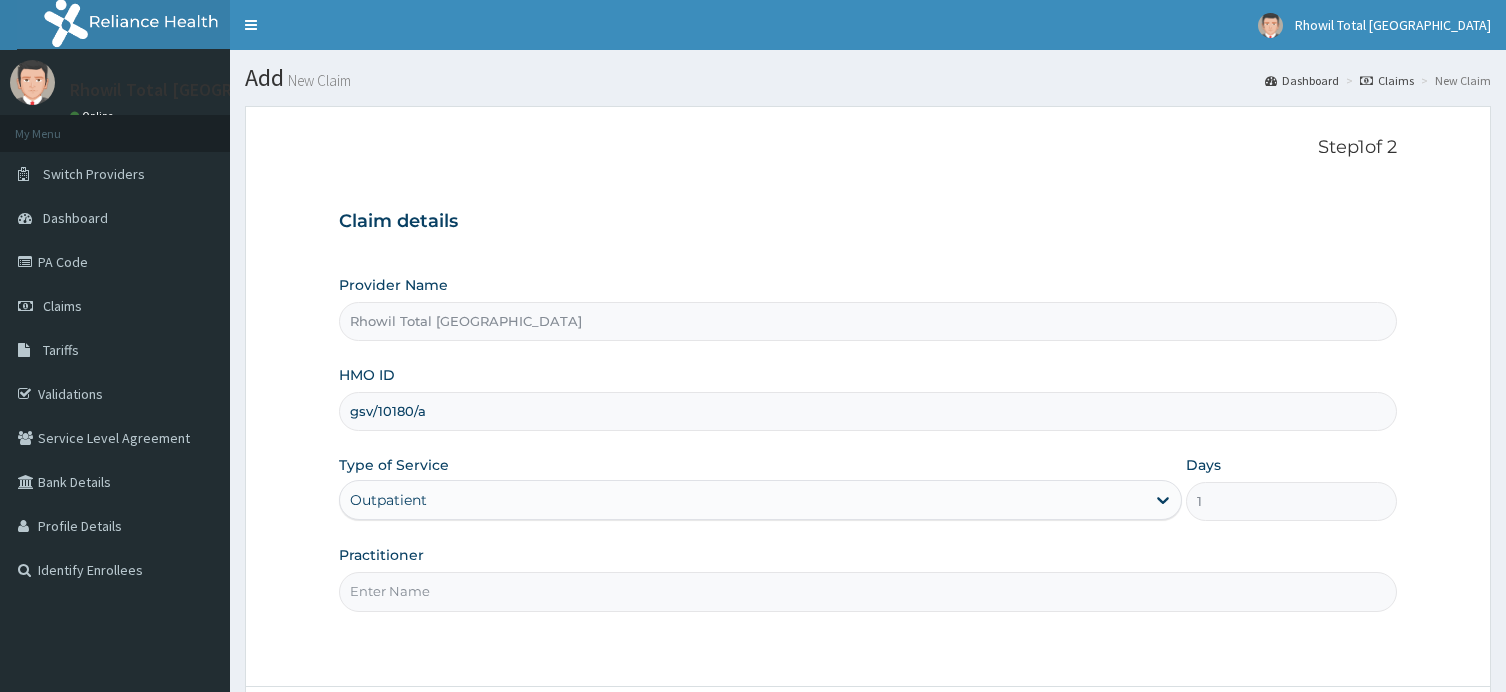 click on "Practitioner" at bounding box center [867, 591] 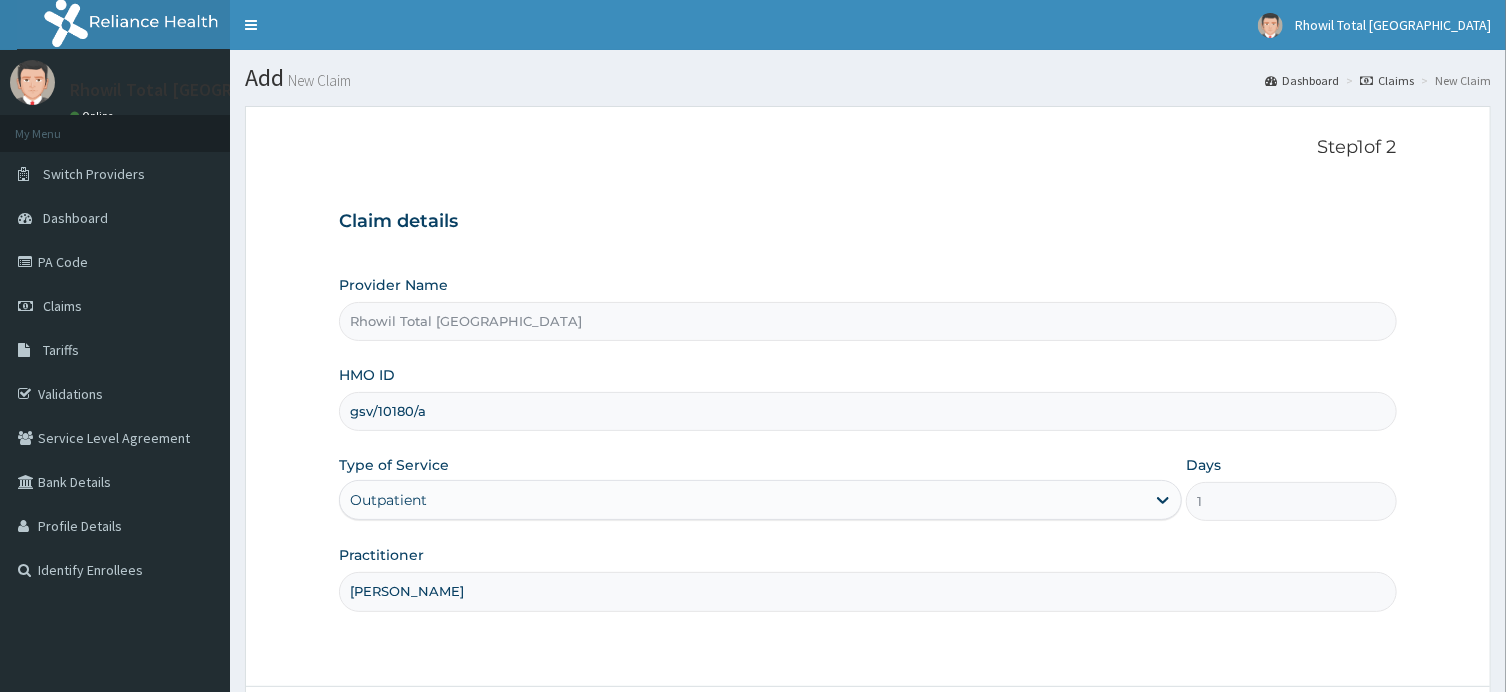 scroll, scrollTop: 174, scrollLeft: 0, axis: vertical 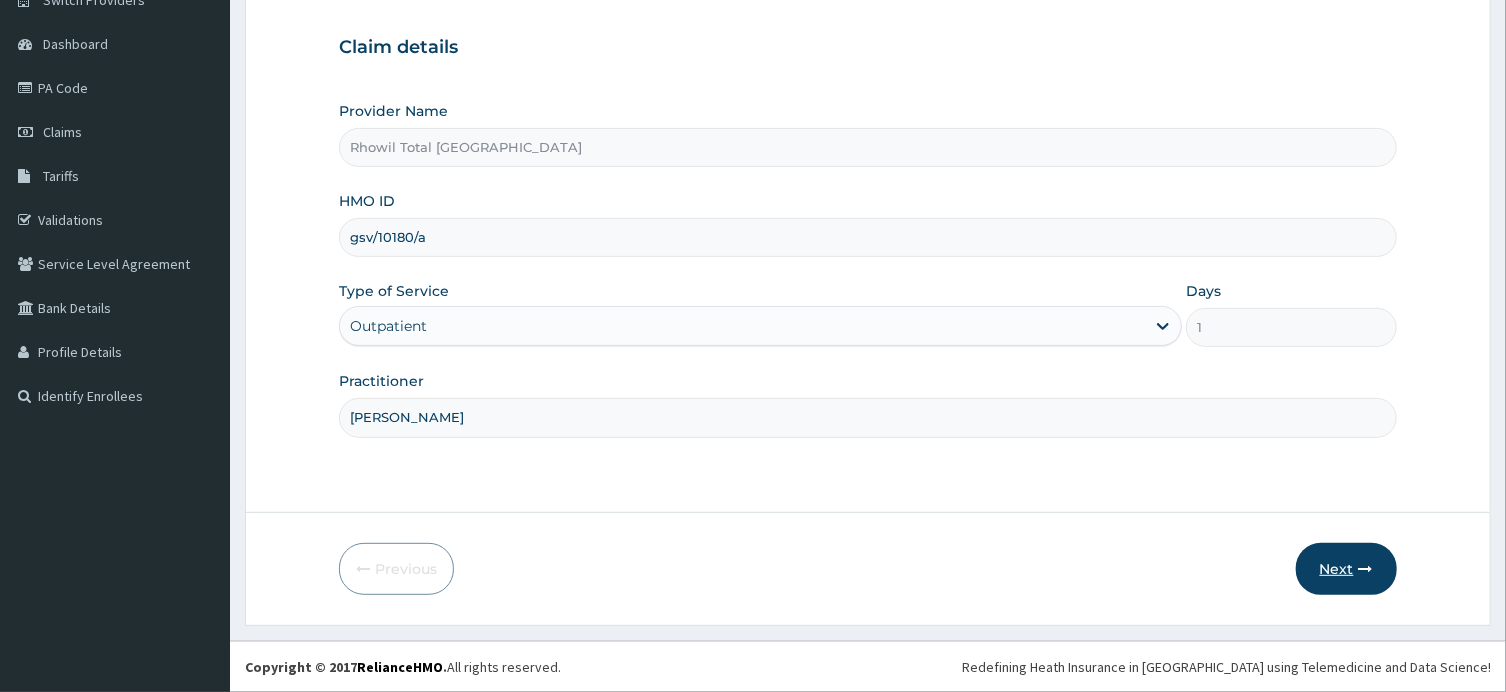 type on "[PERSON_NAME]" 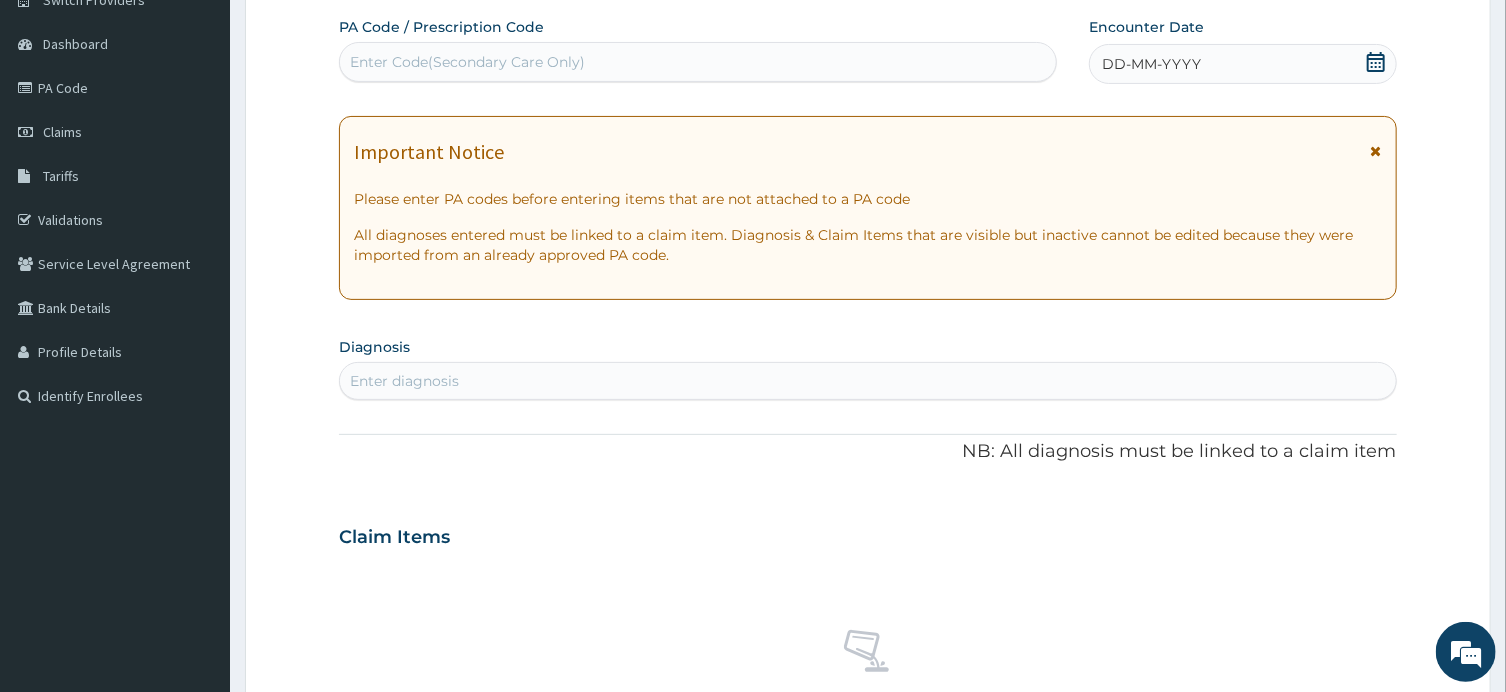 click on "Enter Code(Secondary Care Only)" at bounding box center [698, 62] 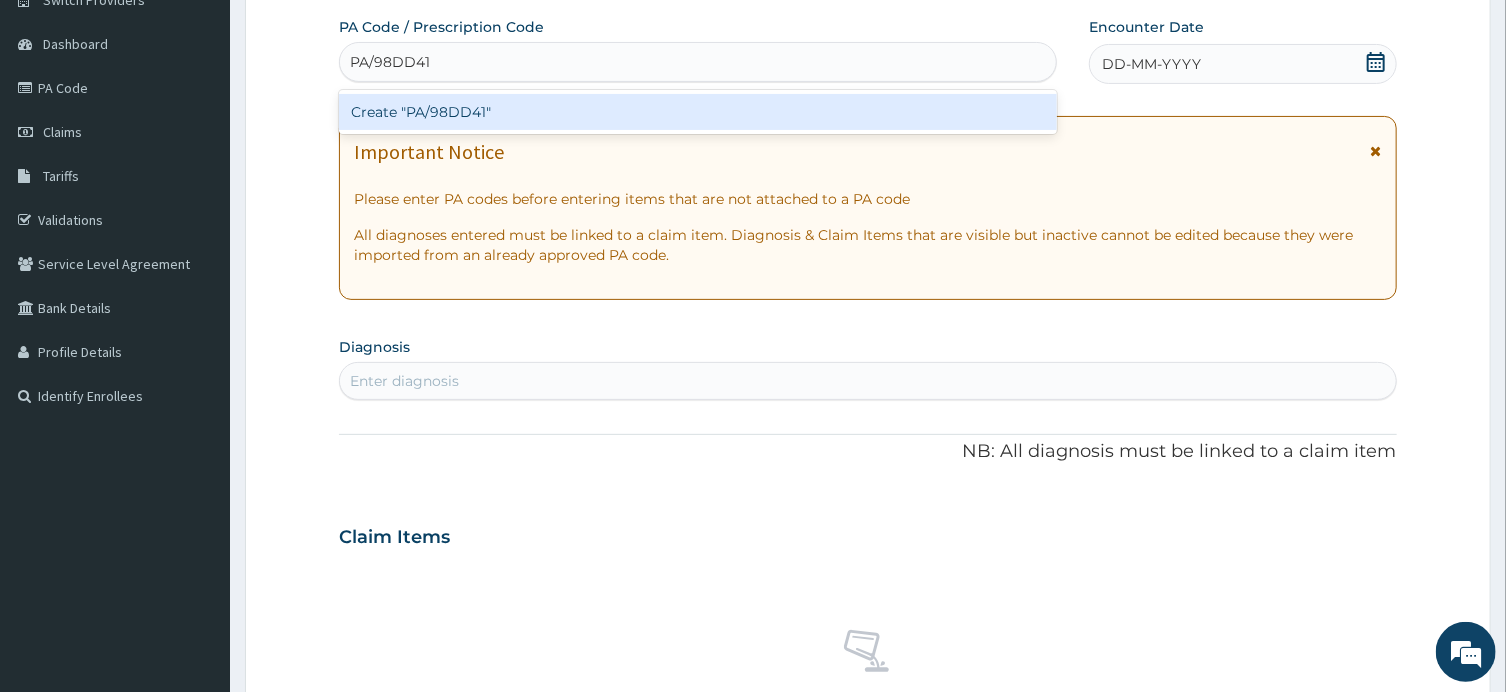 type 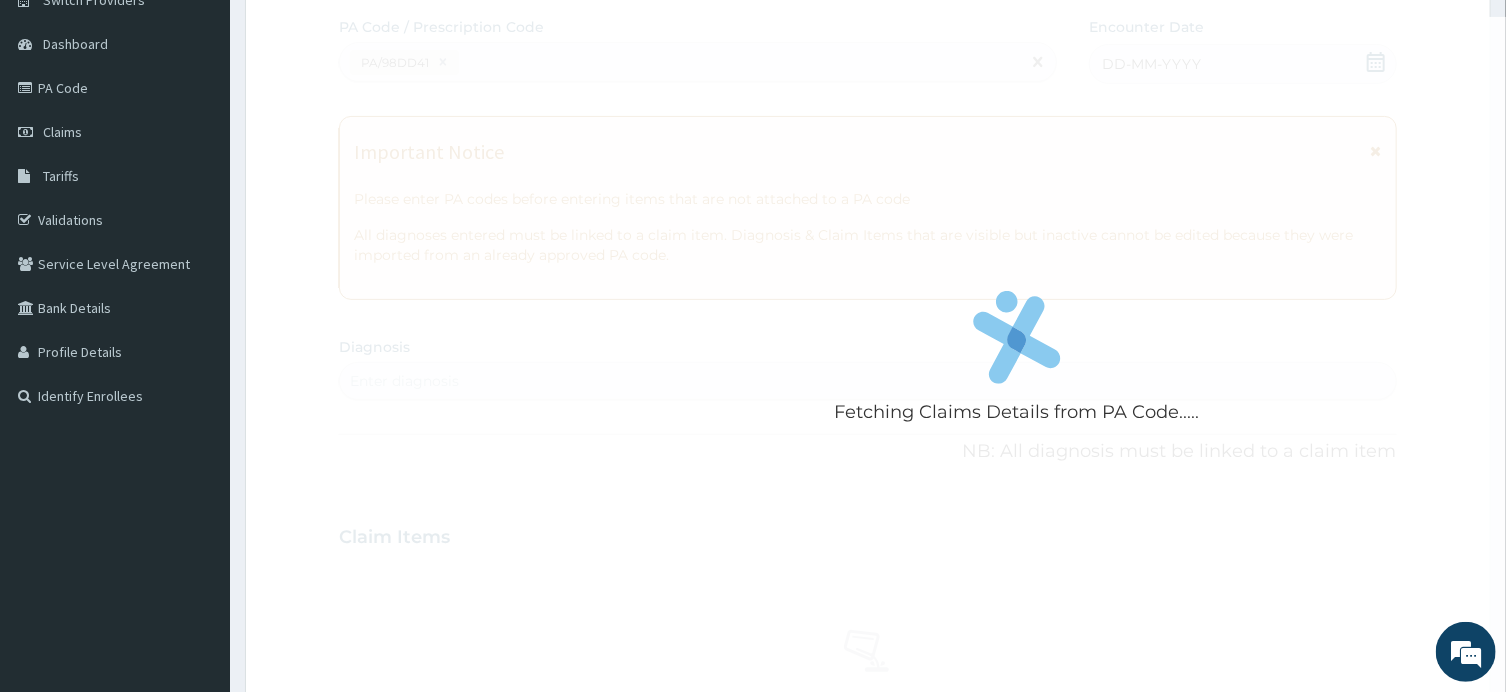 scroll, scrollTop: 0, scrollLeft: 0, axis: both 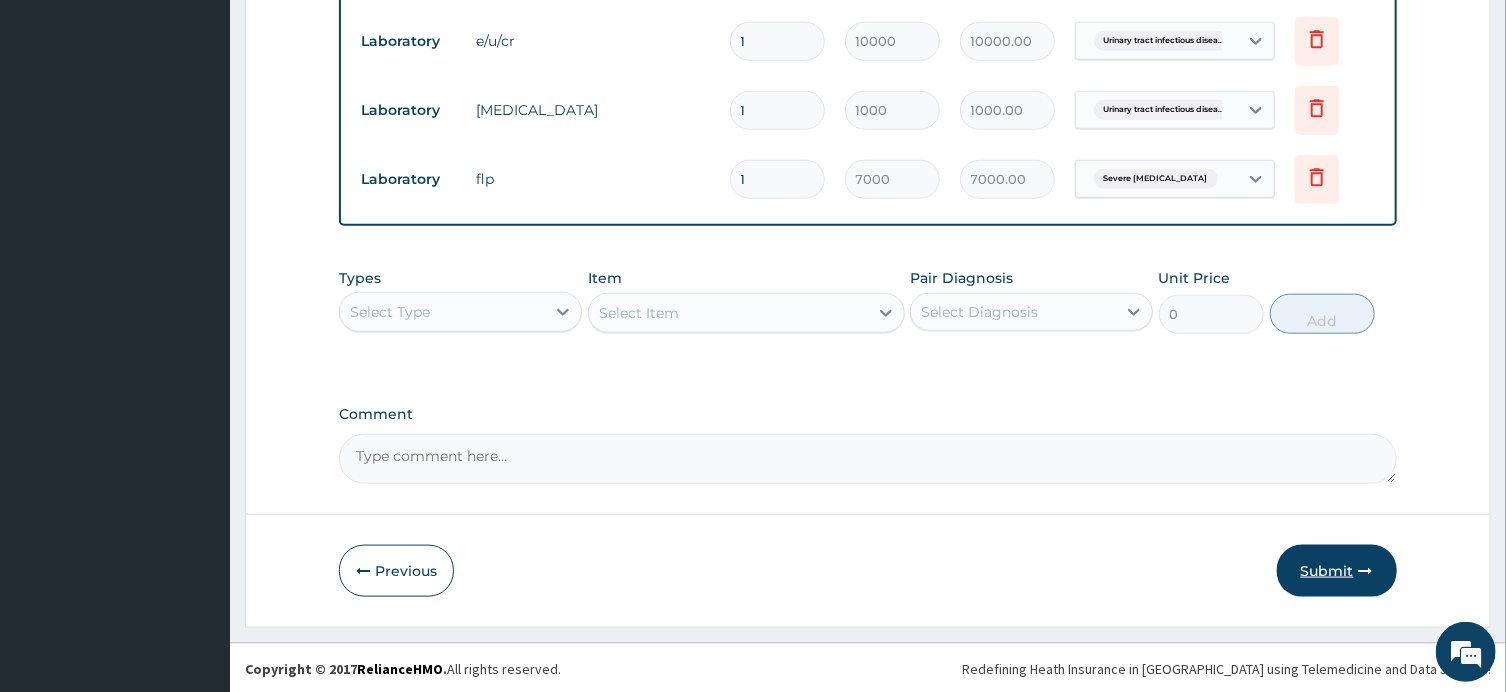 click on "Submit" at bounding box center (1337, 571) 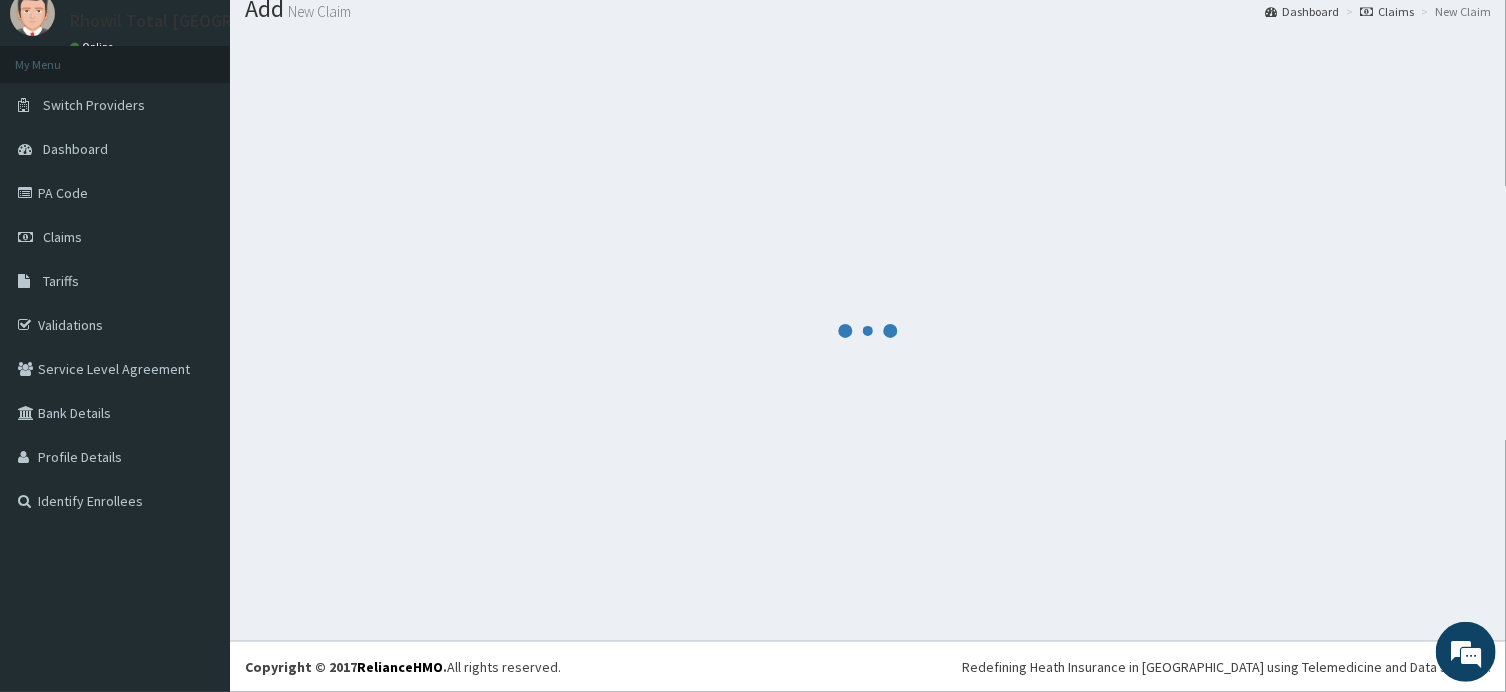 scroll, scrollTop: 68, scrollLeft: 0, axis: vertical 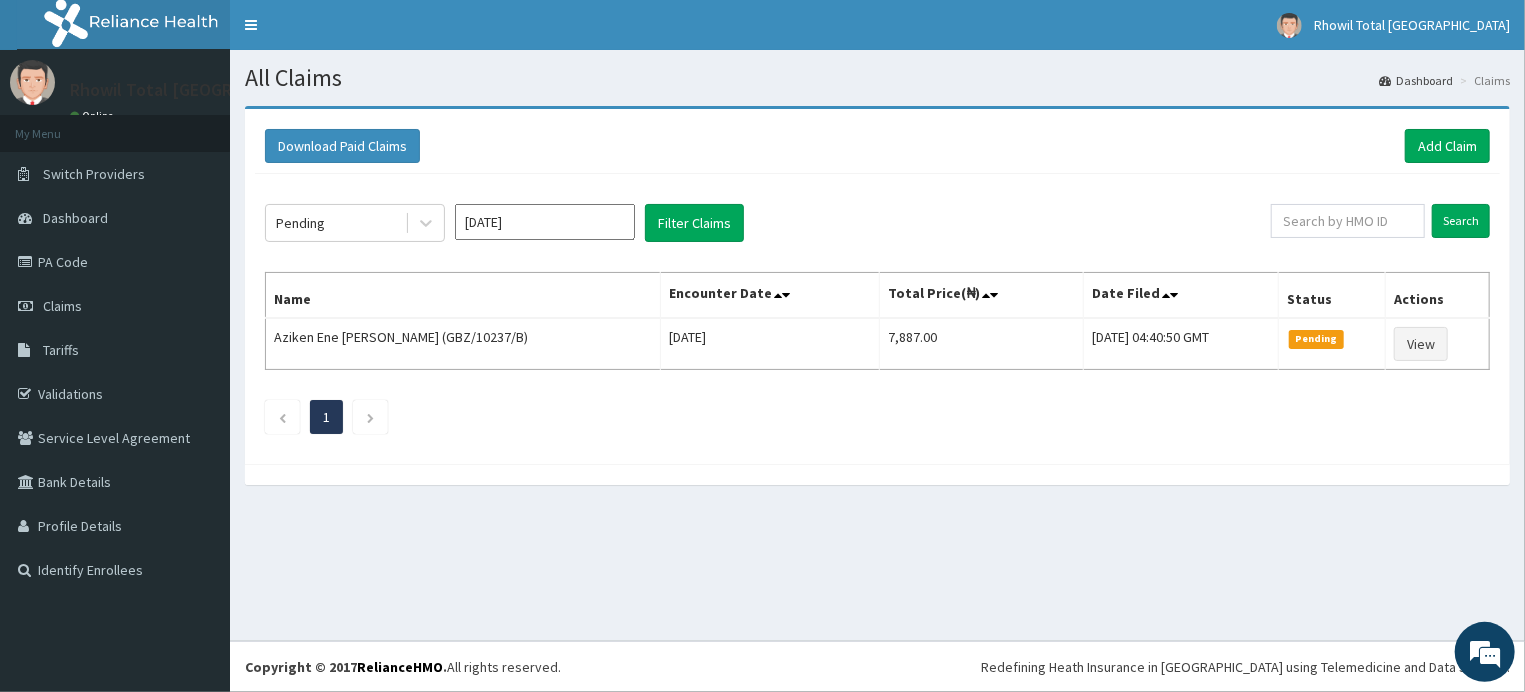 click on "[DATE]" at bounding box center [545, 222] 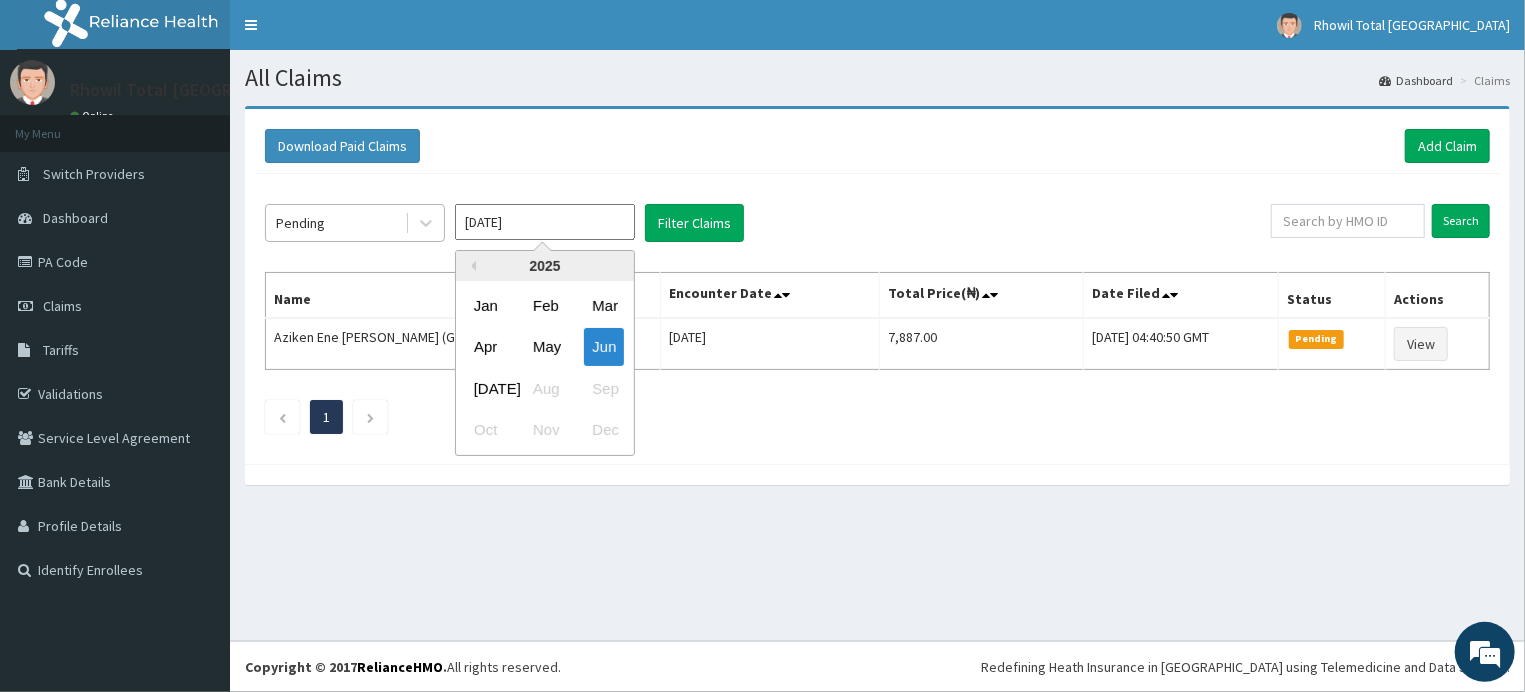 click on "Pending" at bounding box center (335, 223) 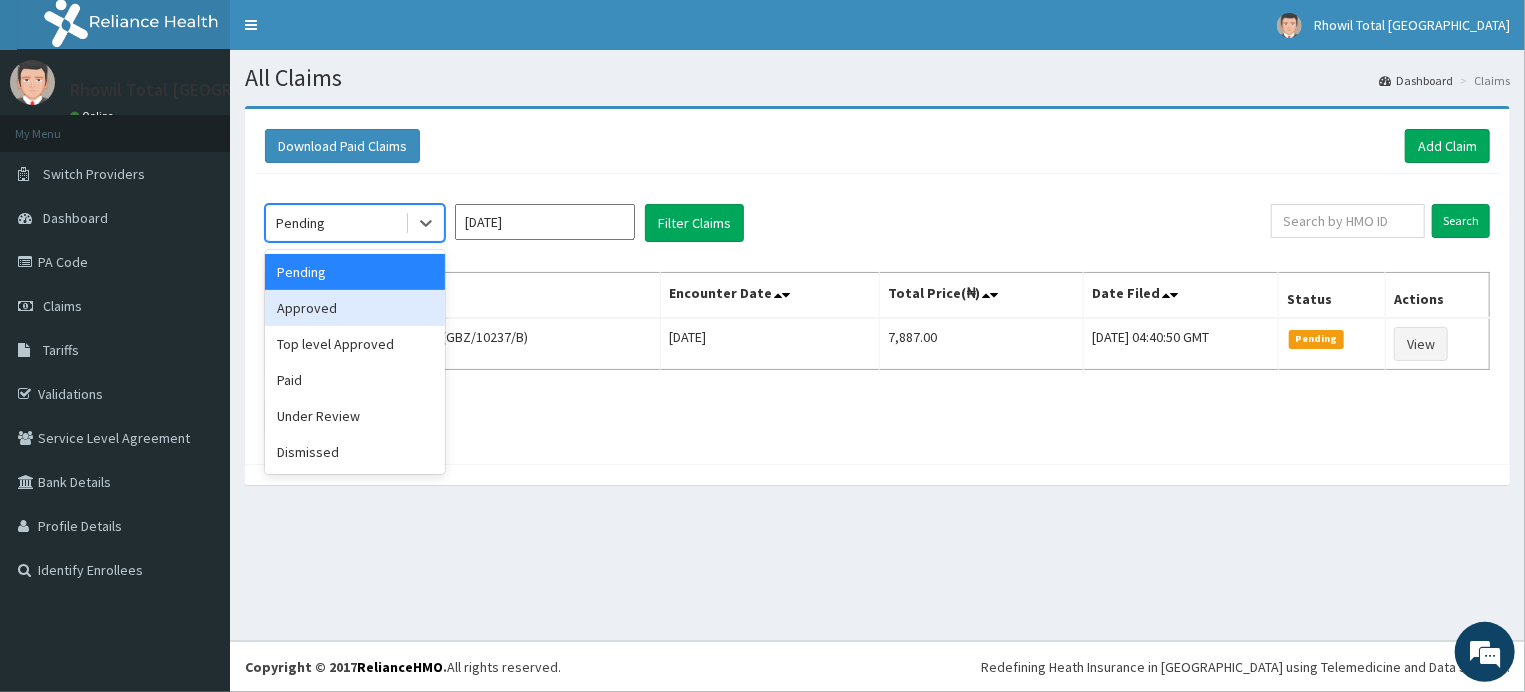 click on "Approved" at bounding box center (355, 308) 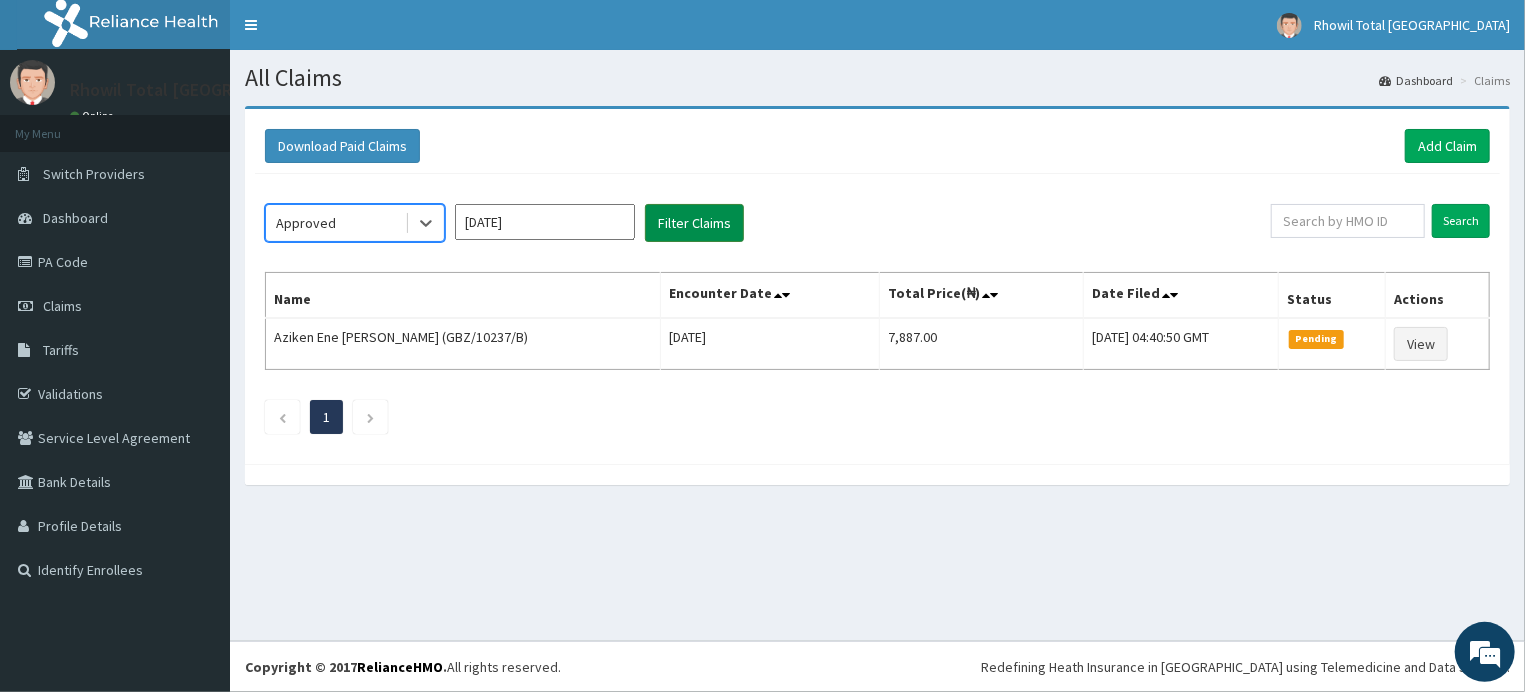 click on "Filter Claims" at bounding box center [694, 223] 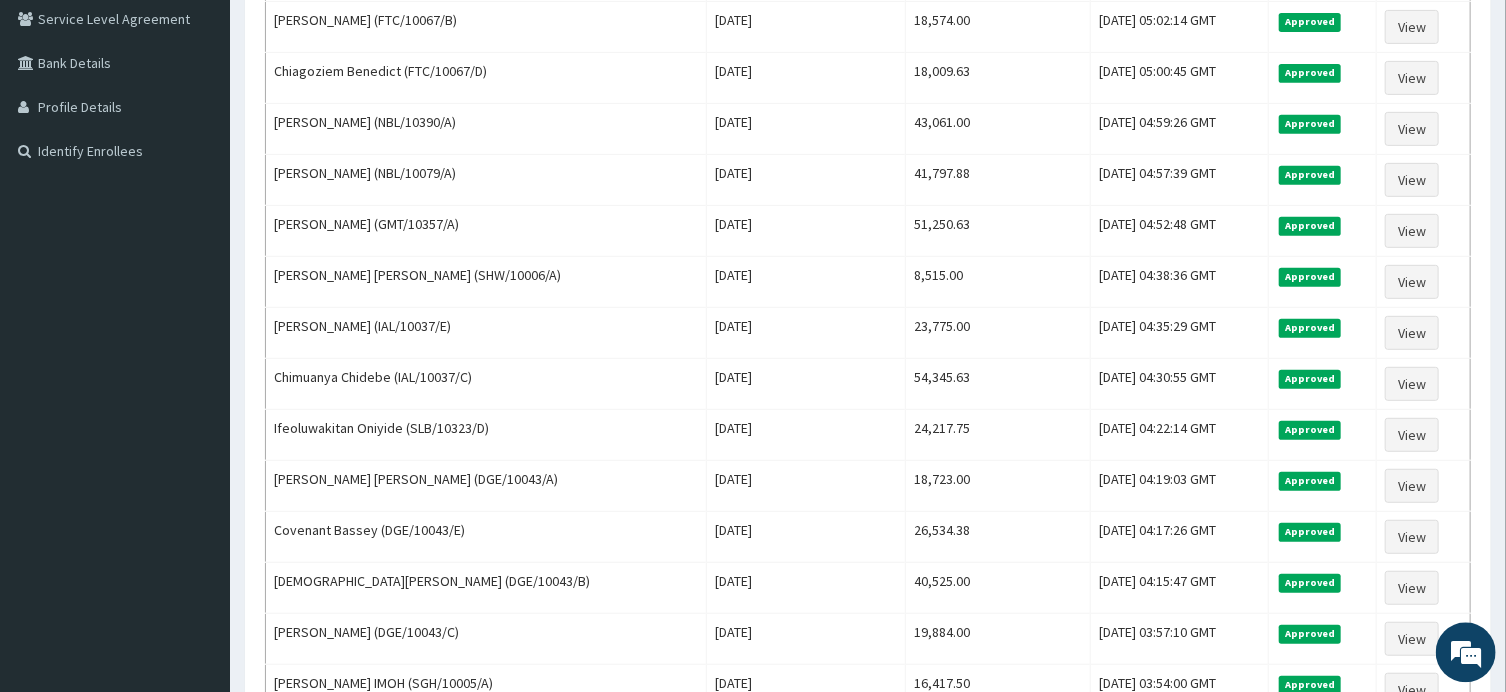 scroll, scrollTop: 428, scrollLeft: 0, axis: vertical 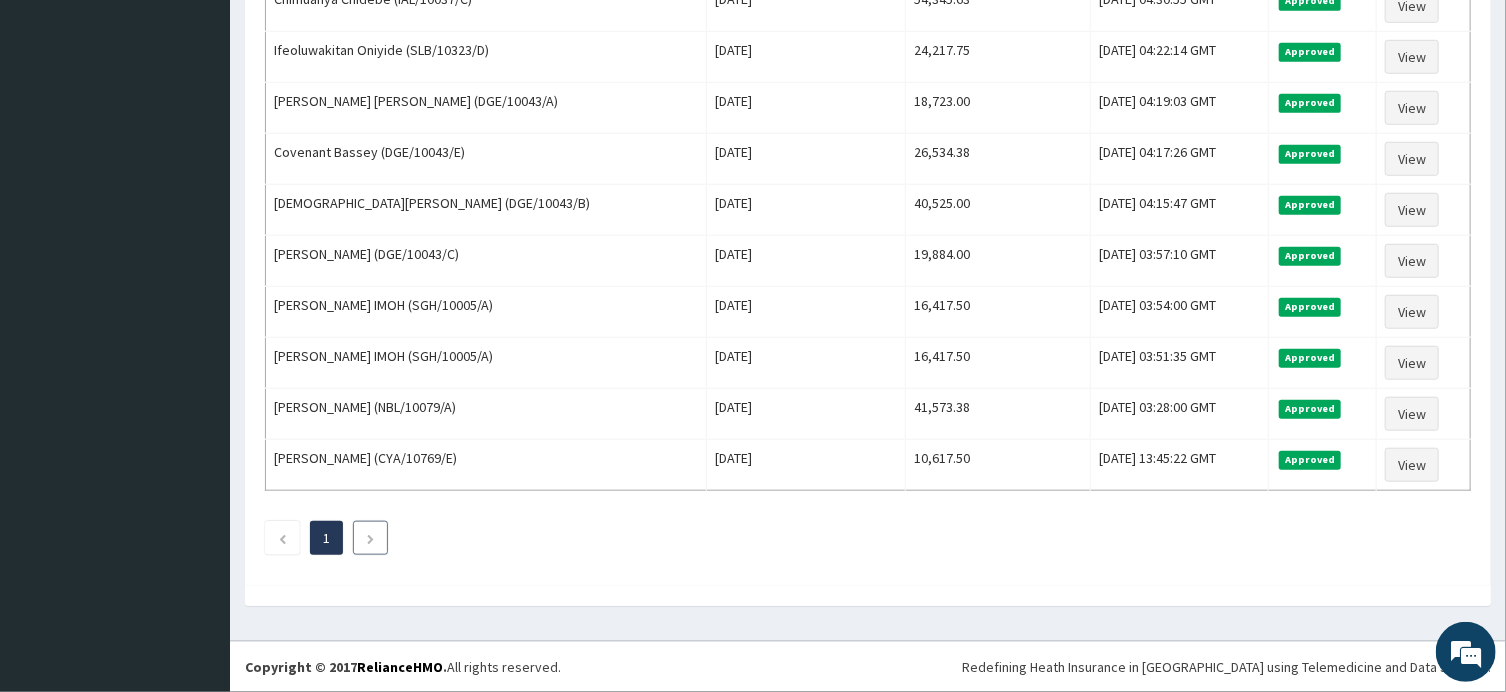 click at bounding box center (370, 538) 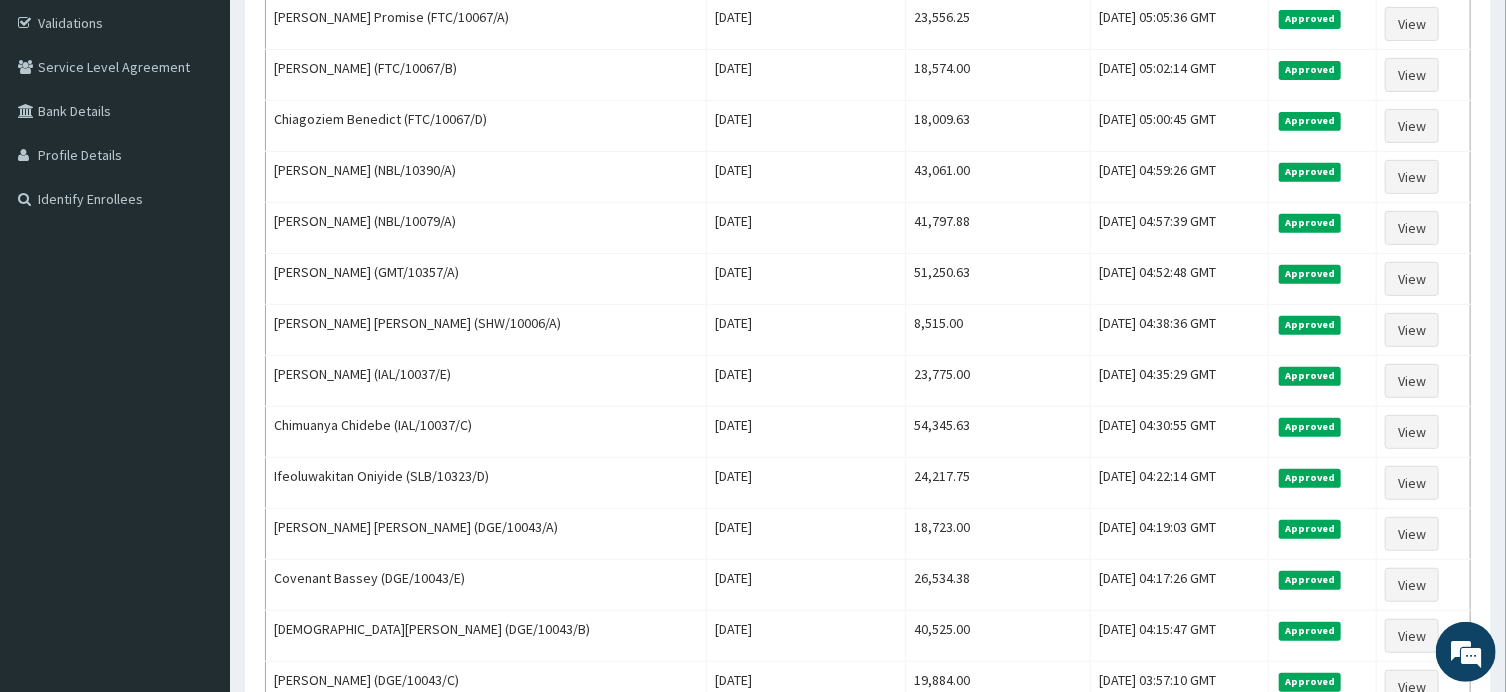 scroll, scrollTop: 339, scrollLeft: 0, axis: vertical 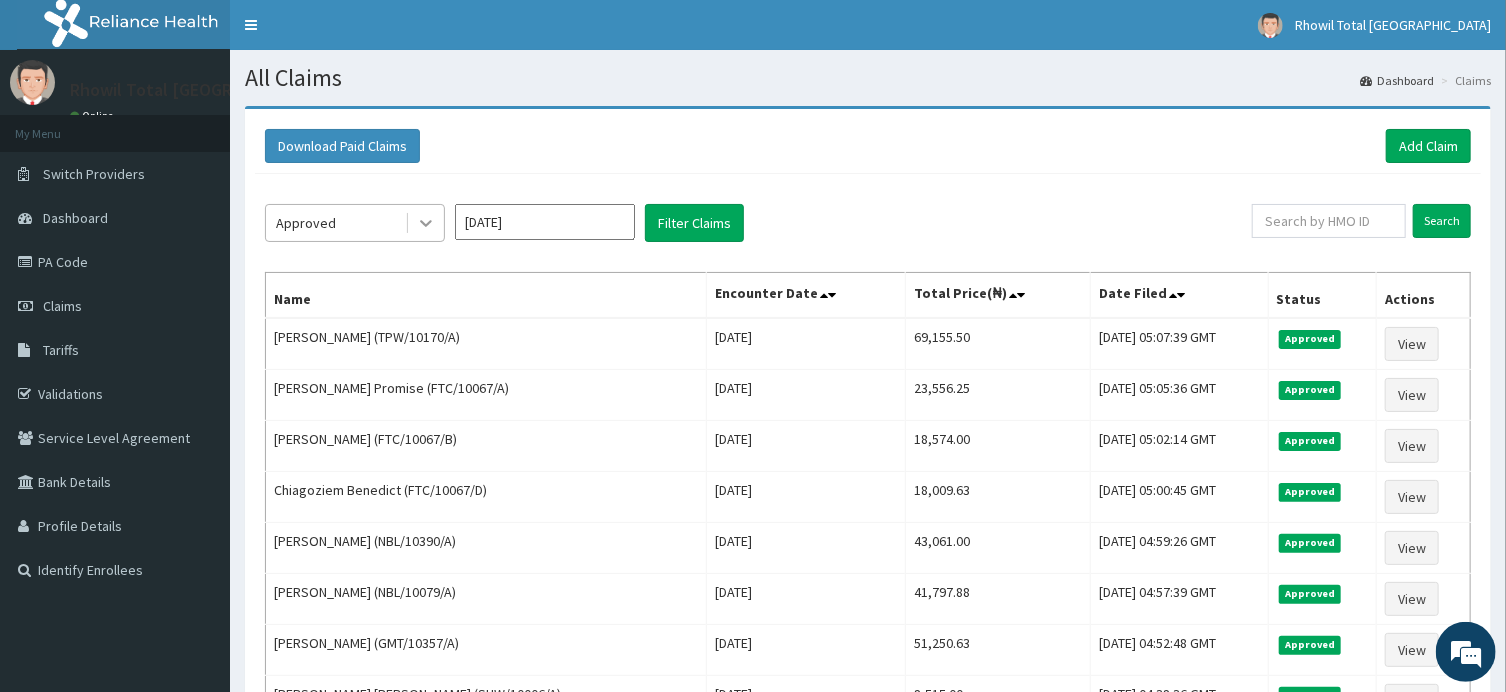 click 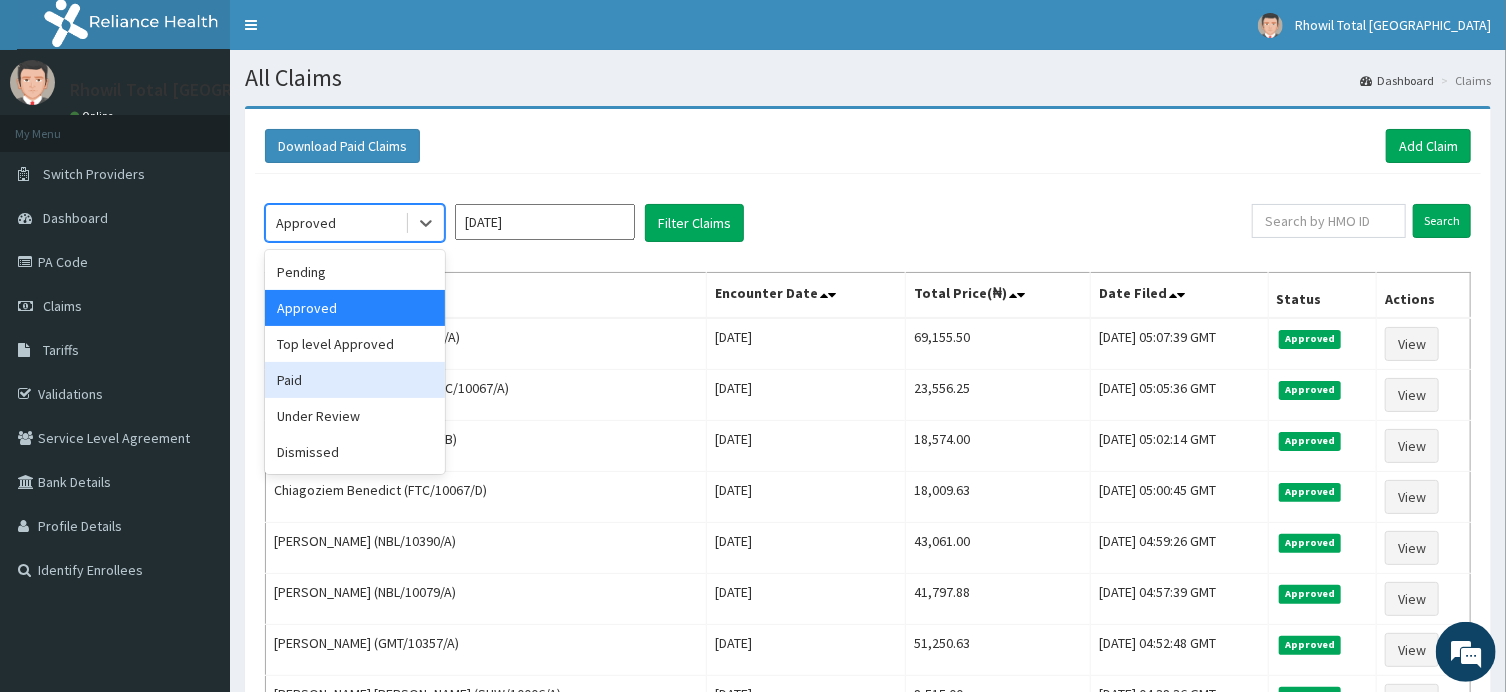 click on "Paid" at bounding box center [355, 380] 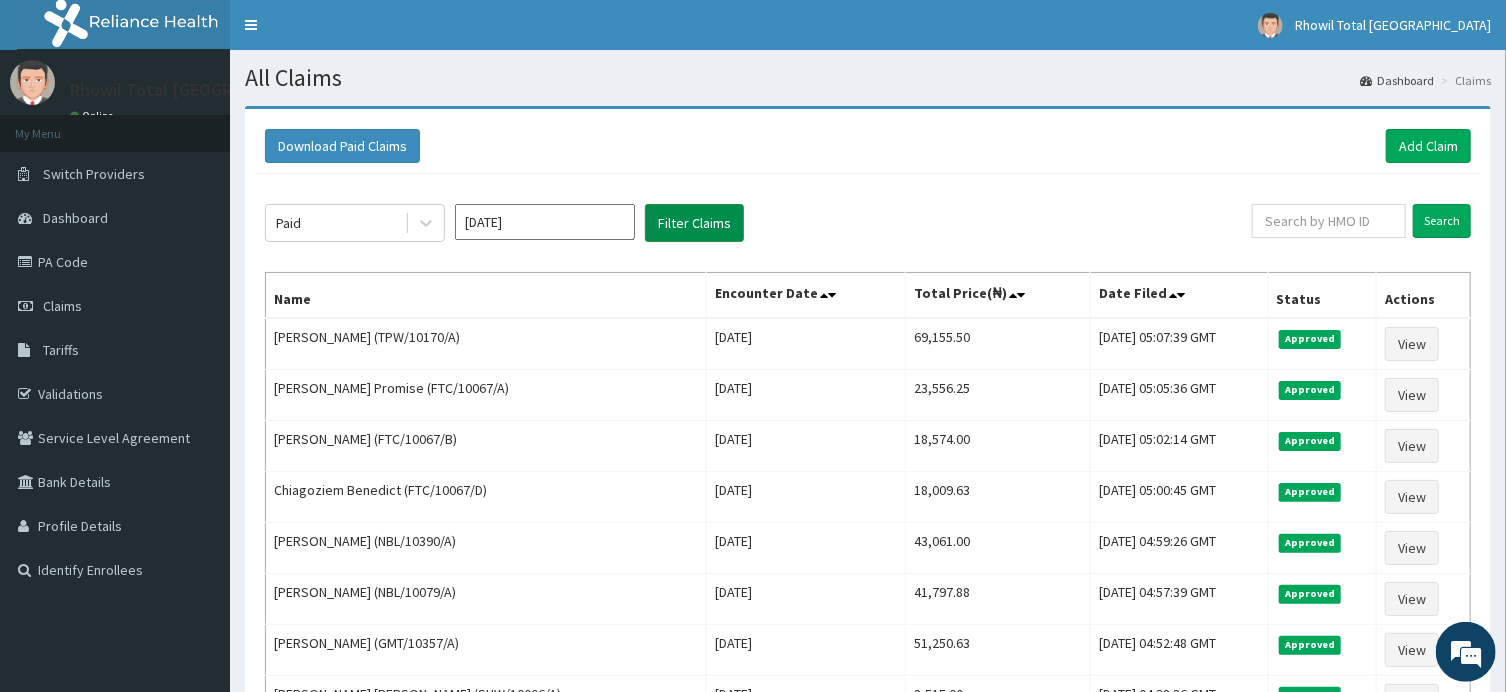 click on "Filter Claims" at bounding box center [694, 223] 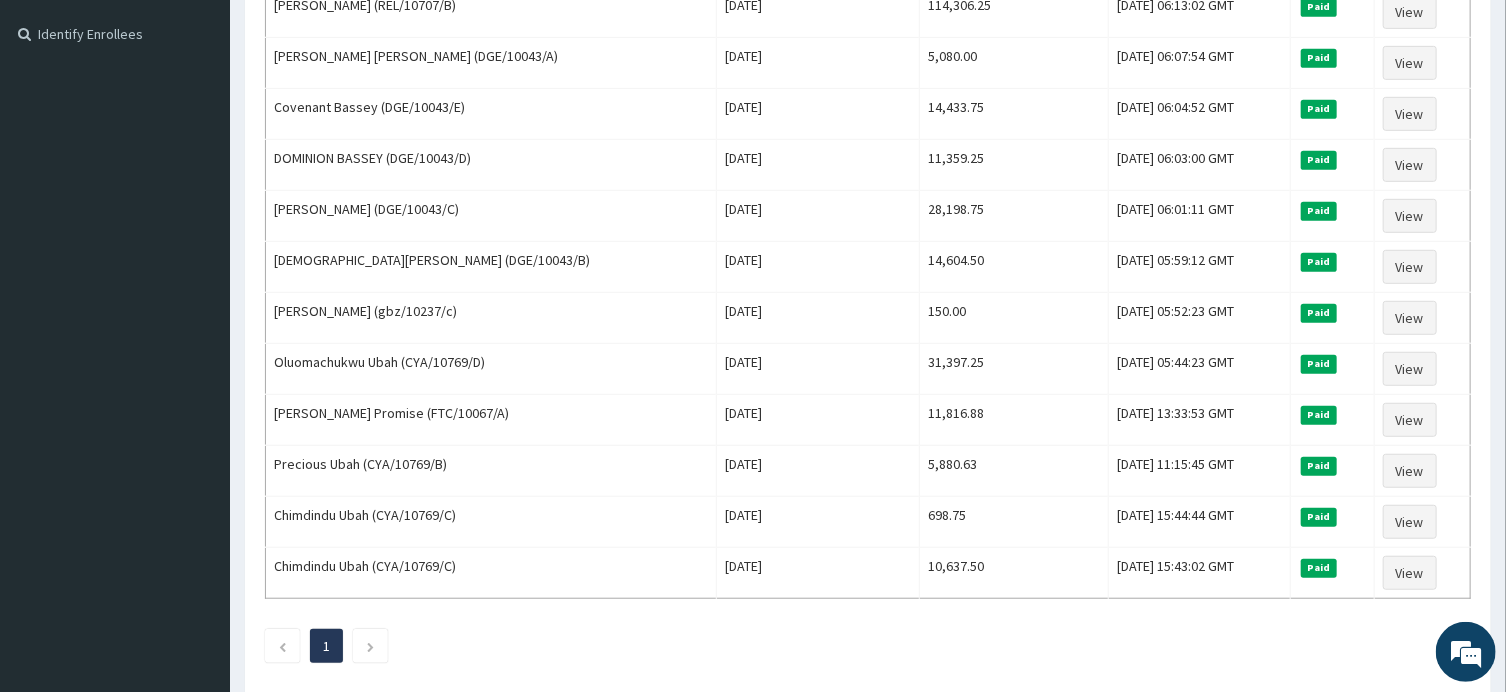 scroll, scrollTop: 589, scrollLeft: 0, axis: vertical 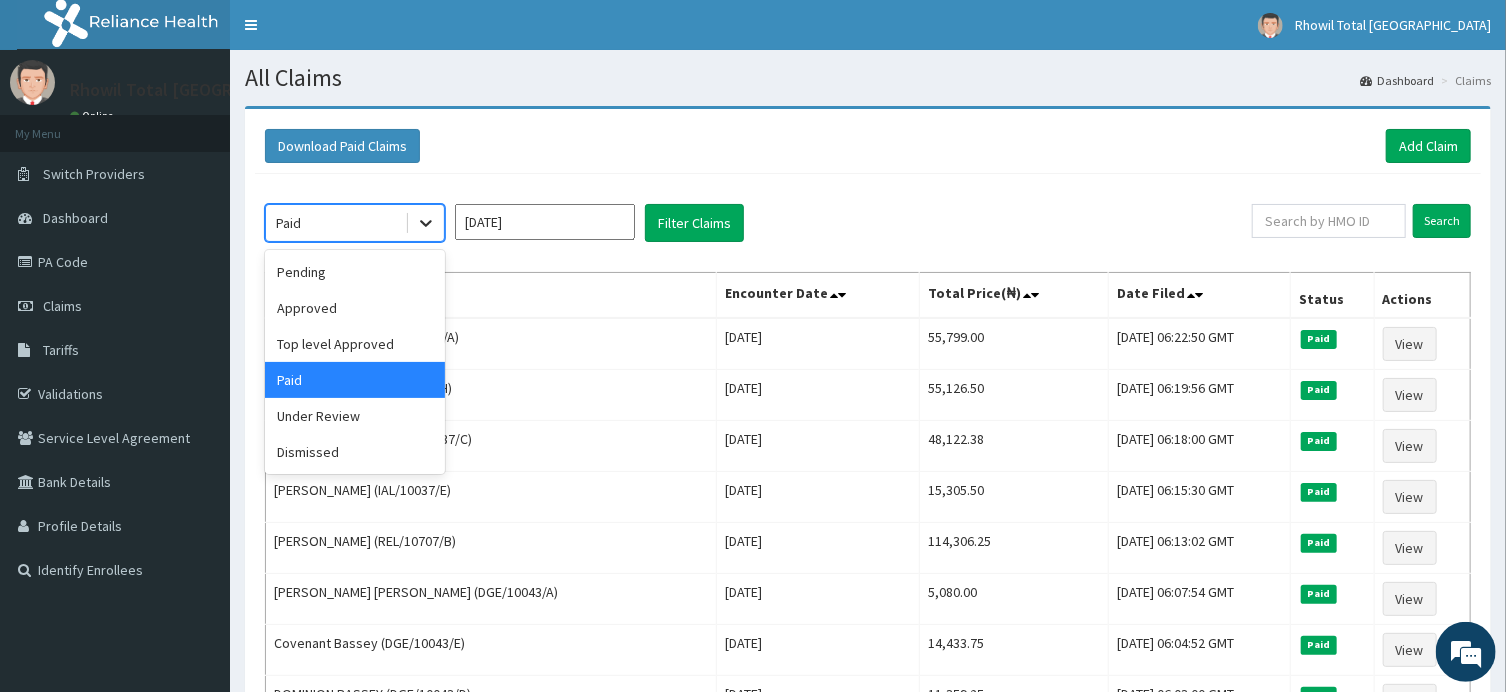 click 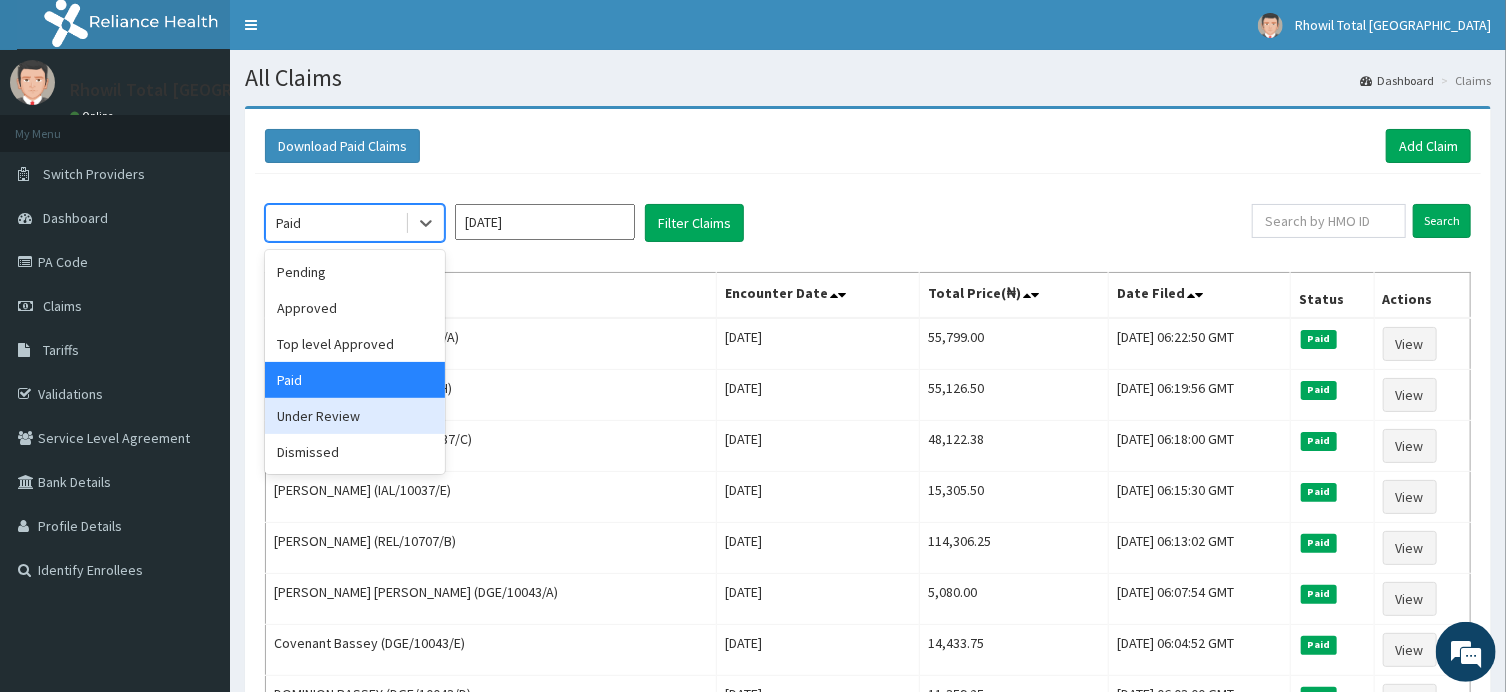 click on "Under Review" at bounding box center [355, 416] 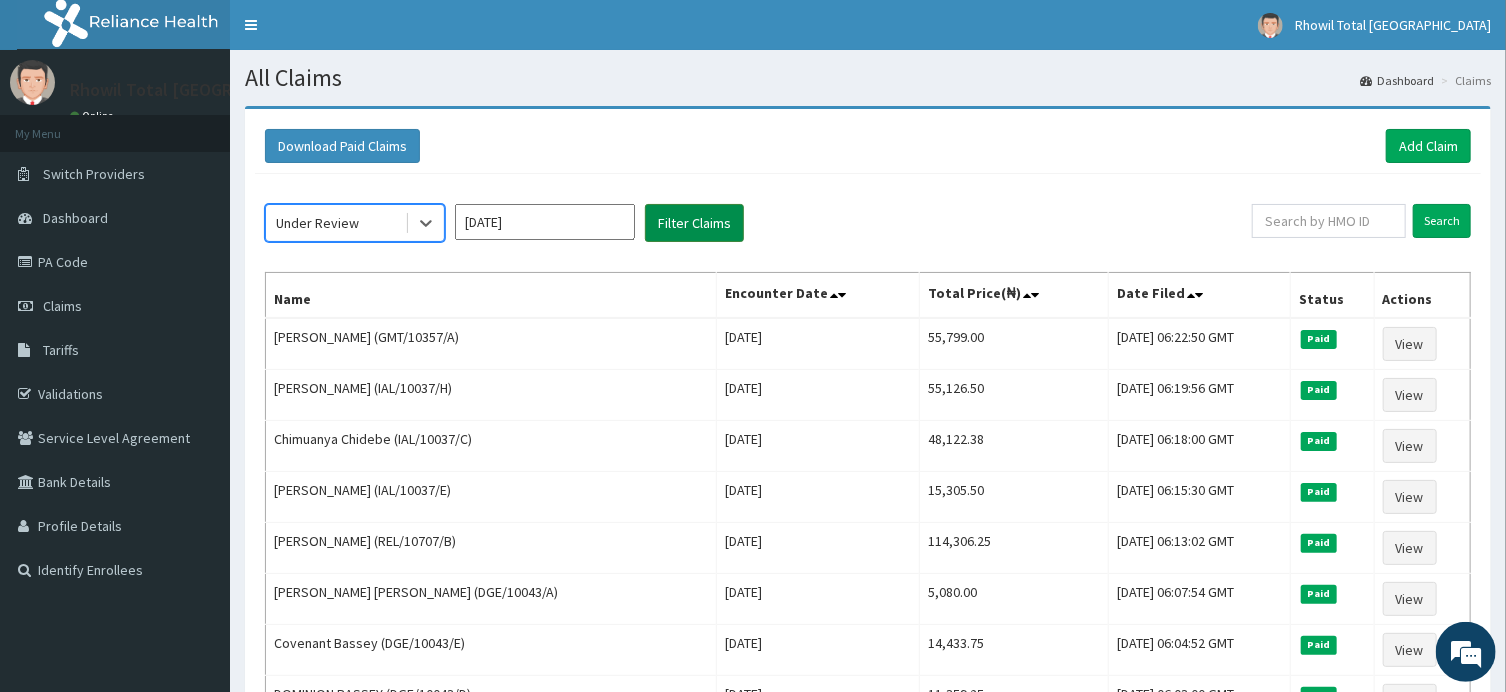 click on "Filter Claims" at bounding box center [694, 223] 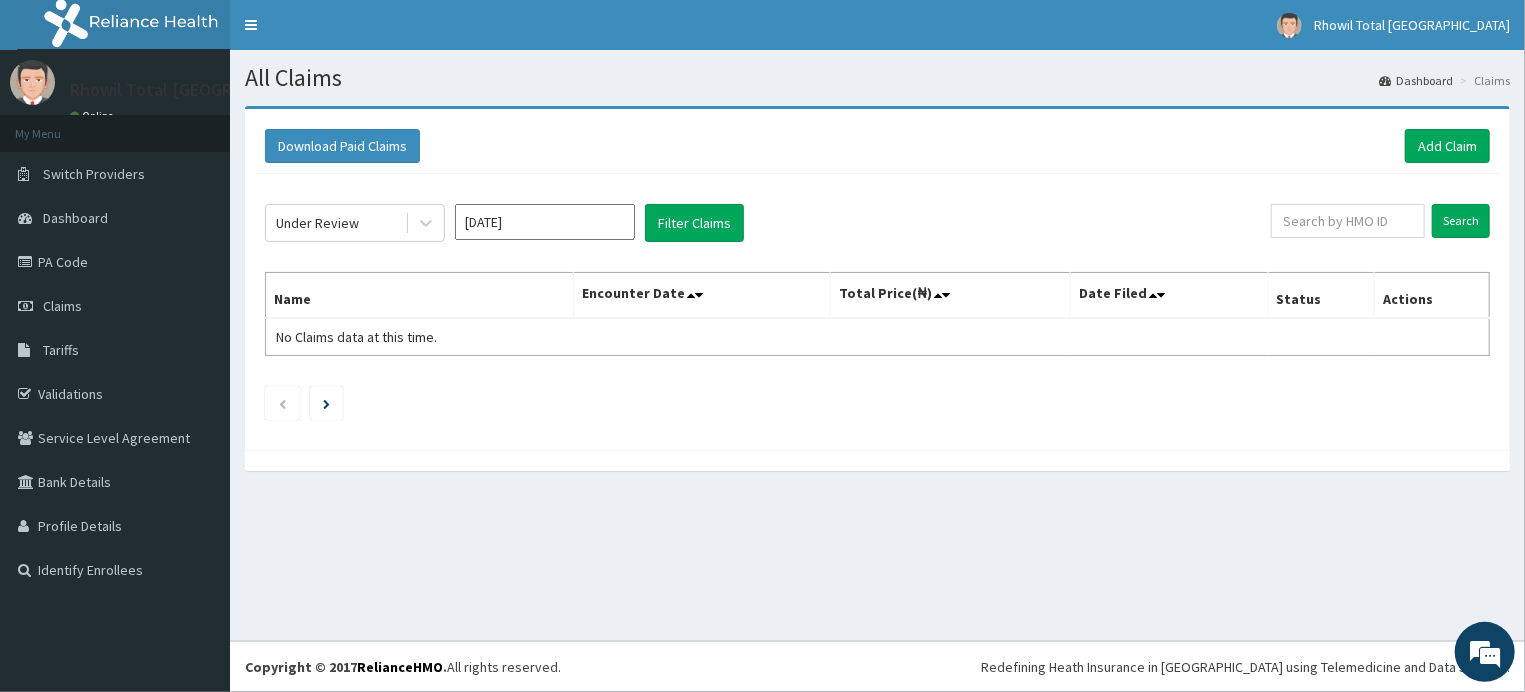click on "[DATE]" at bounding box center [545, 222] 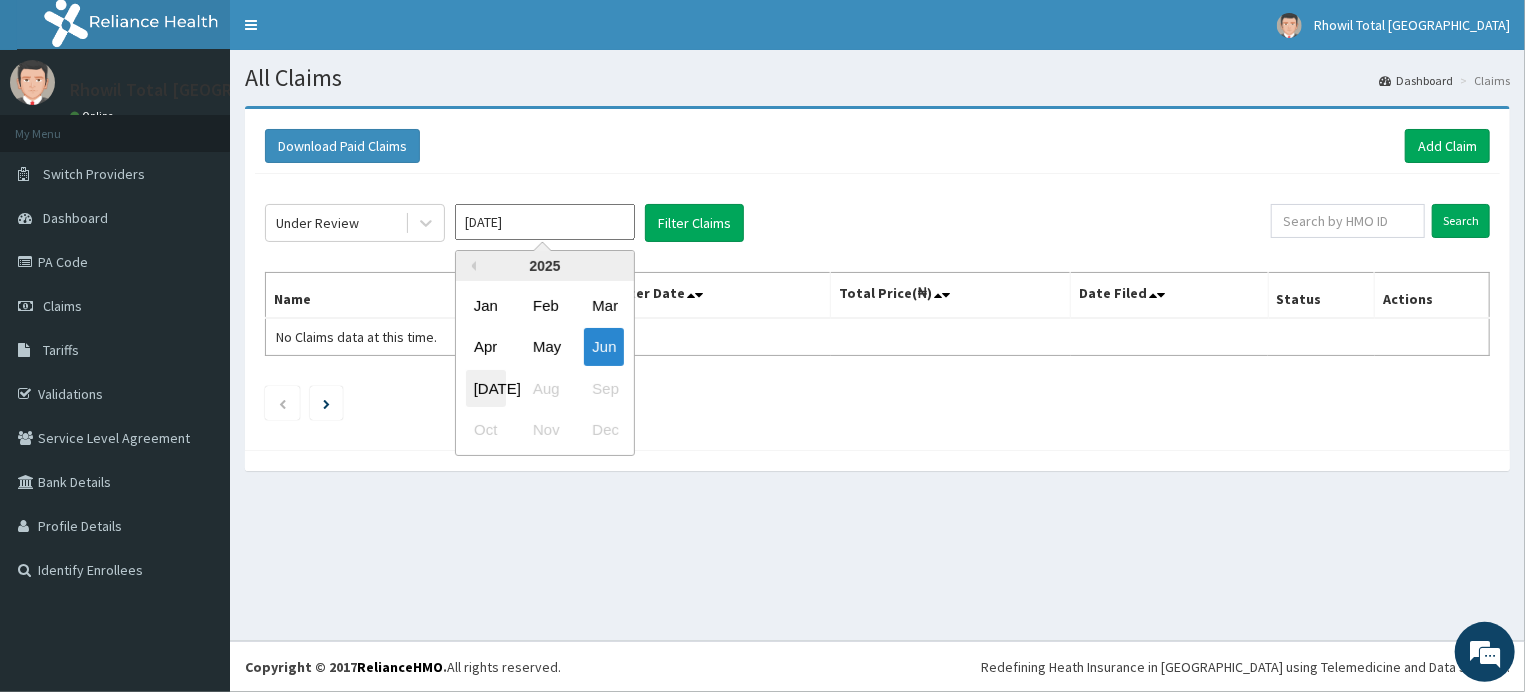 click on "[DATE]" at bounding box center [486, 388] 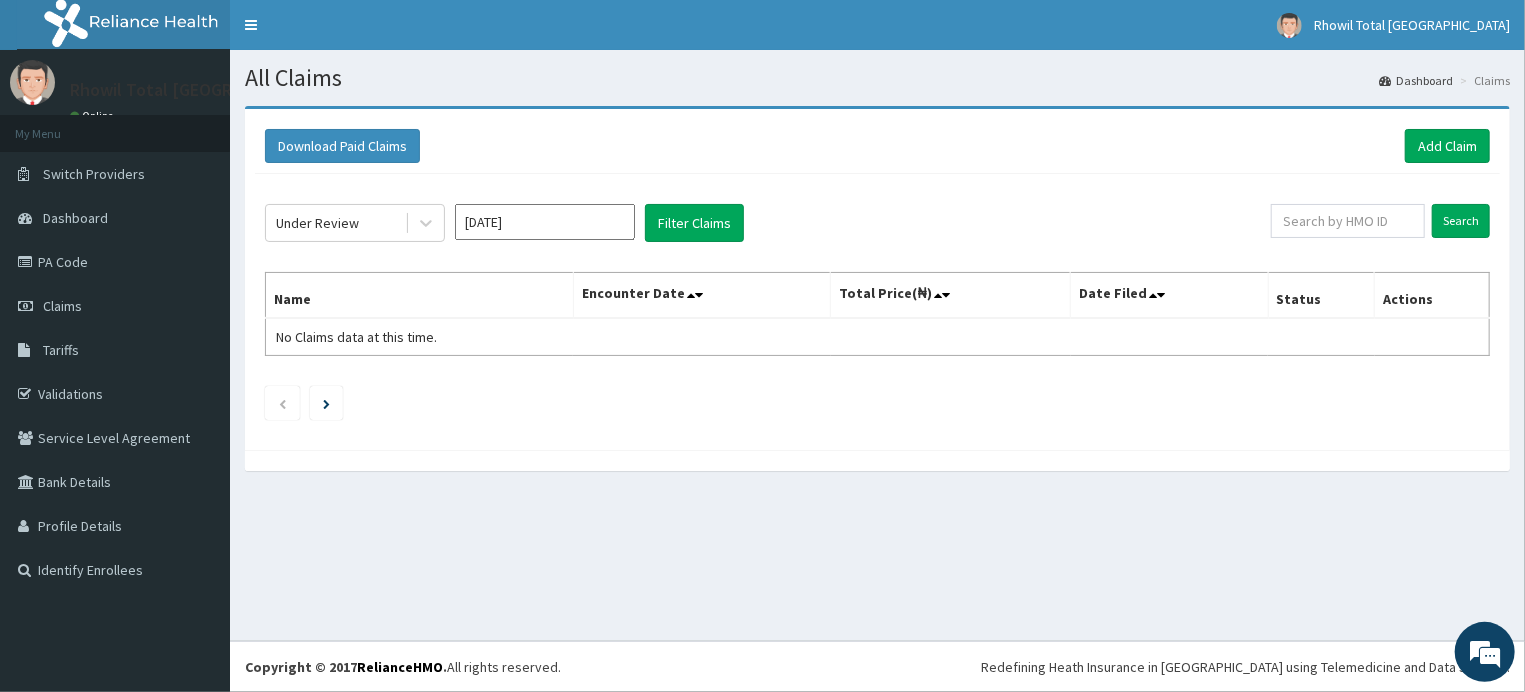 type on "[DATE]" 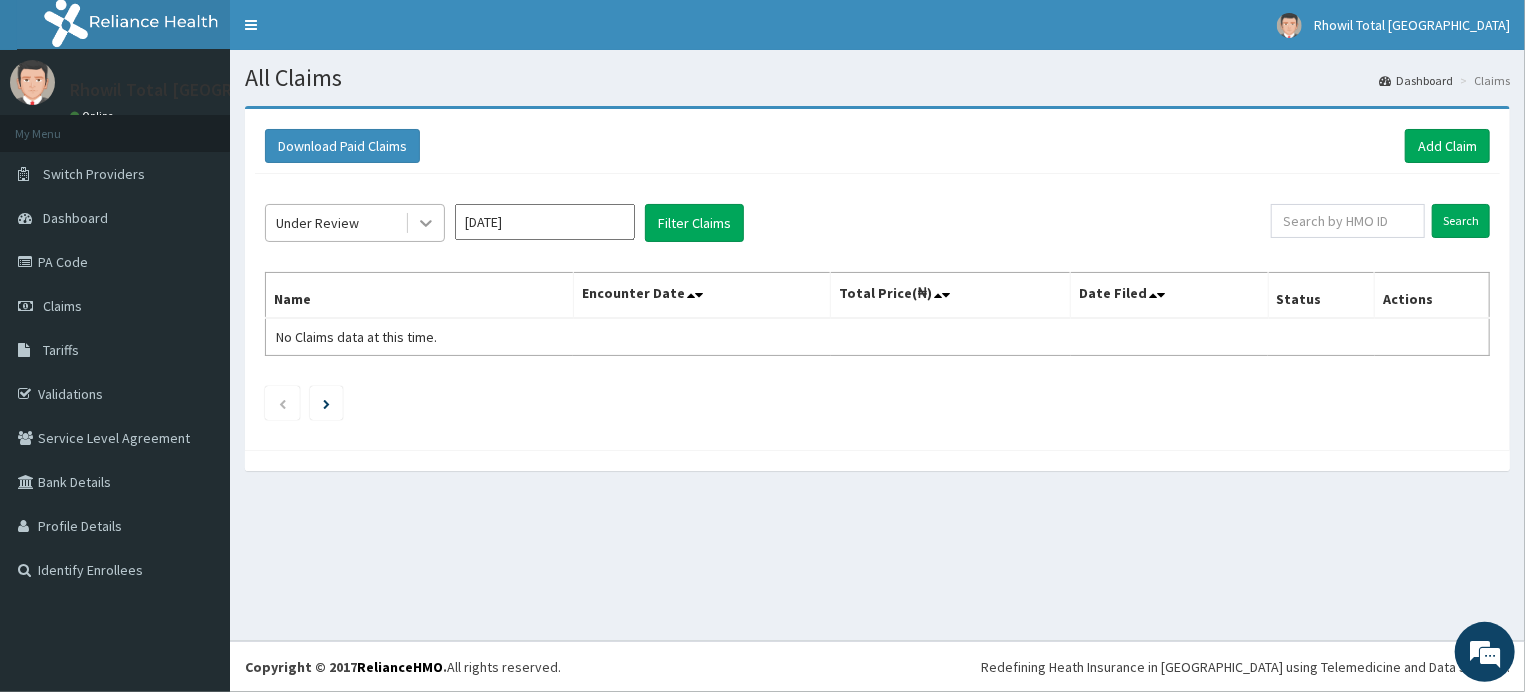 click at bounding box center (426, 223) 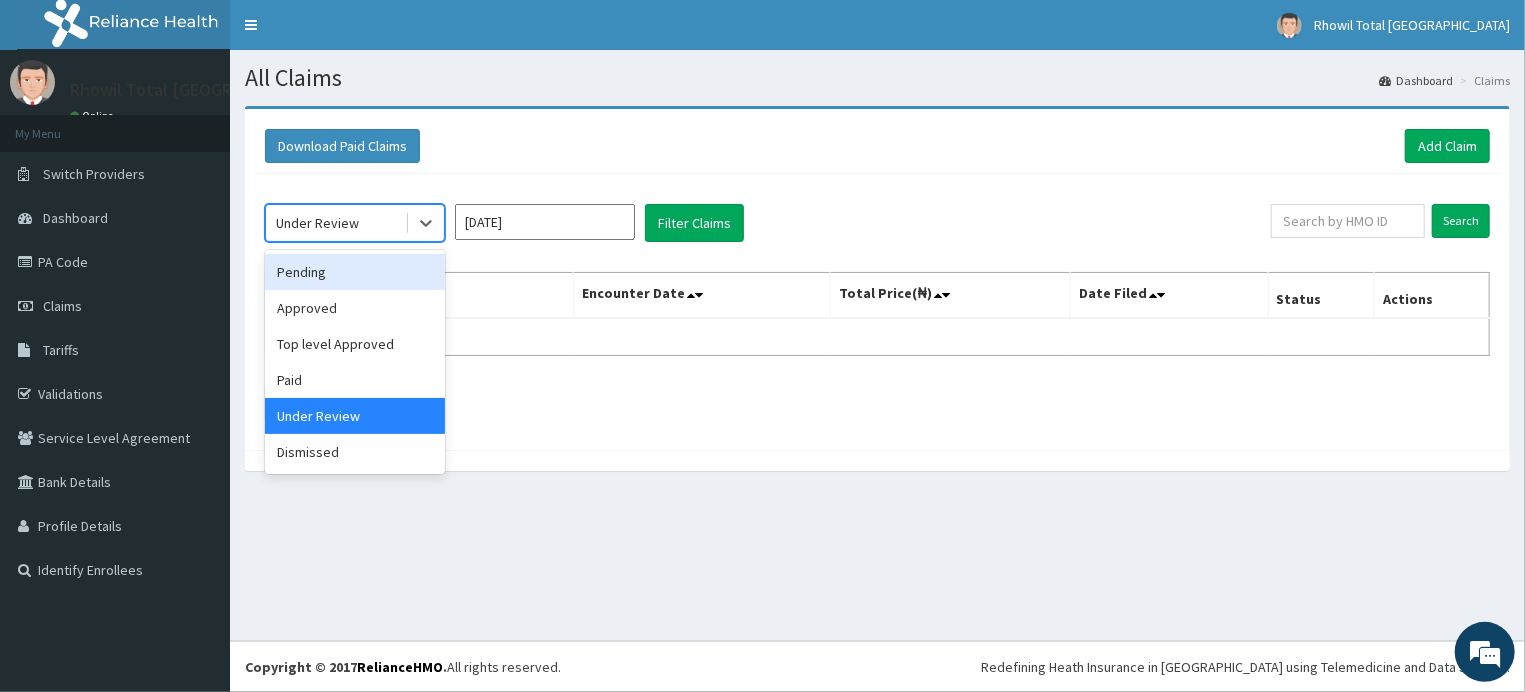 click on "Pending" at bounding box center [355, 272] 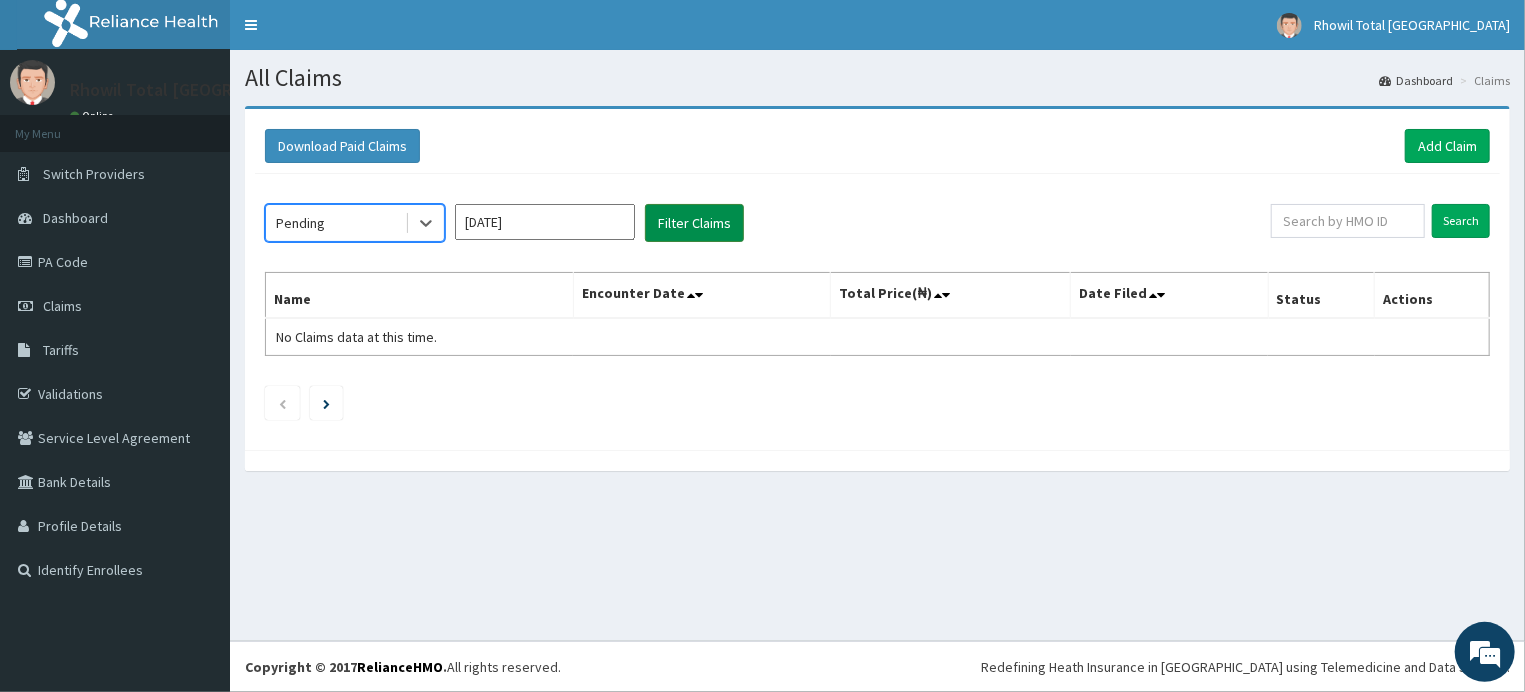 click on "Filter Claims" at bounding box center [694, 223] 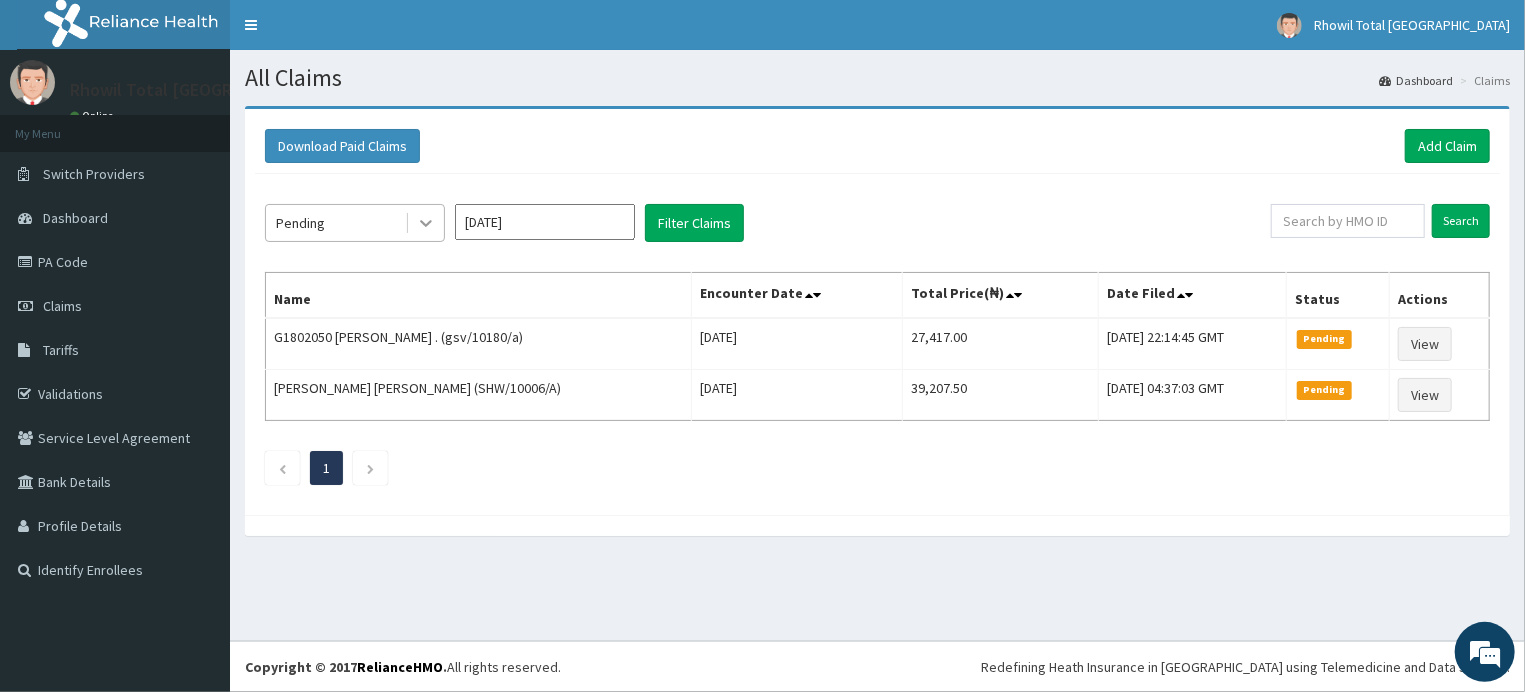 click 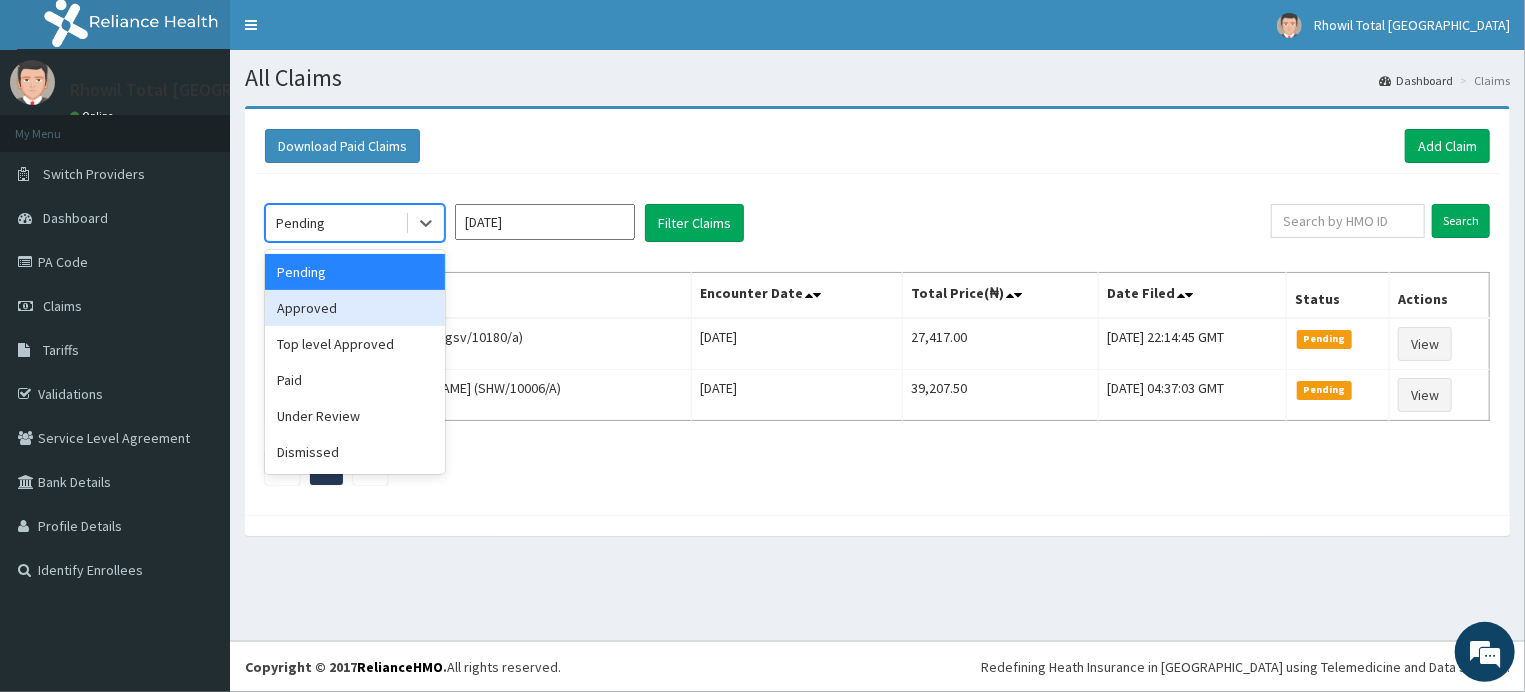 click on "Approved" at bounding box center [355, 308] 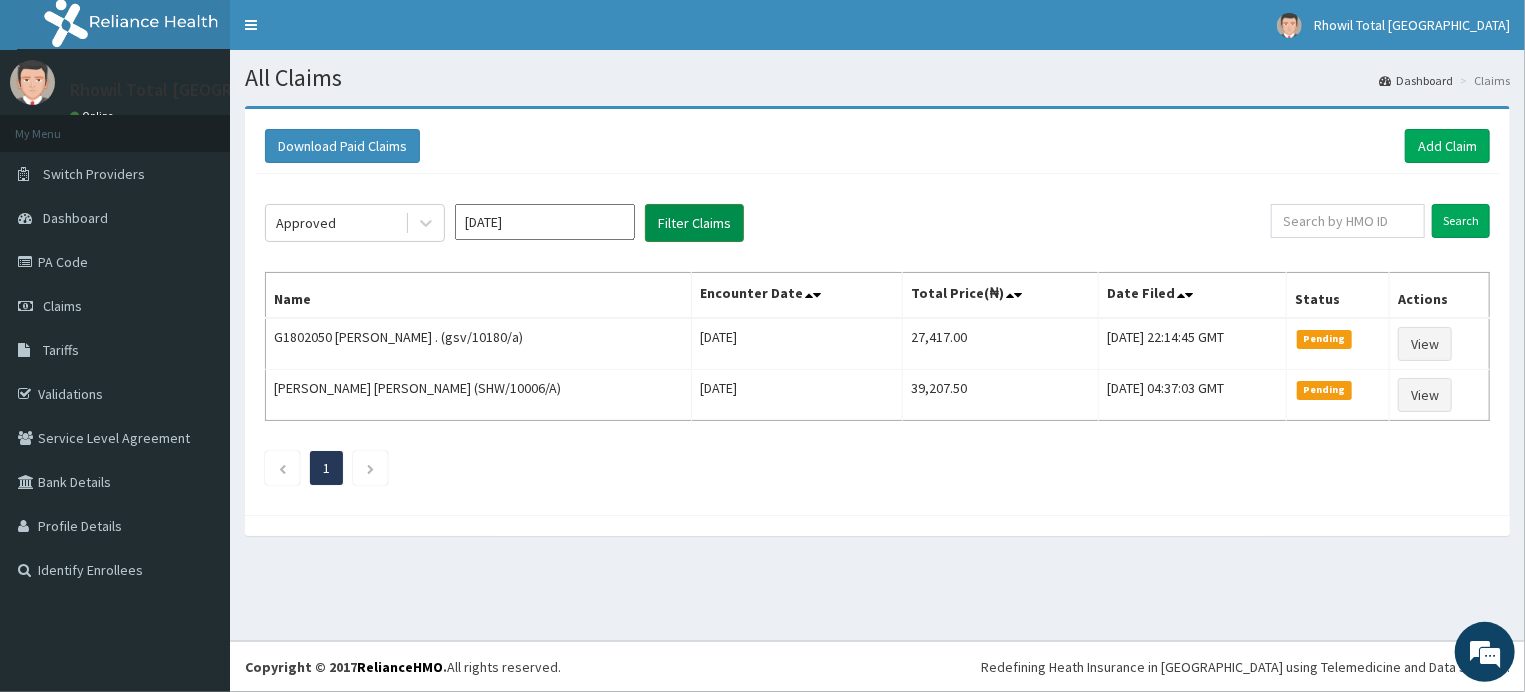 click on "Filter Claims" at bounding box center (694, 223) 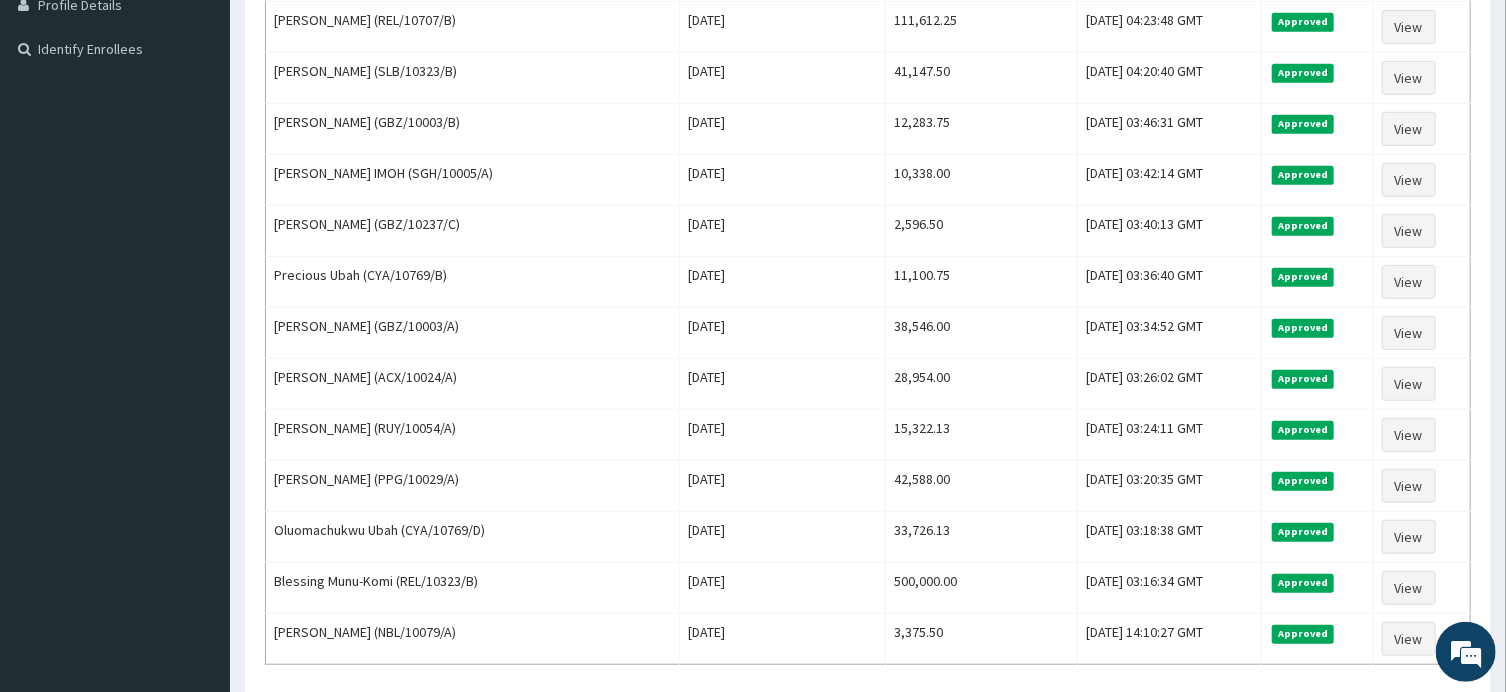 scroll, scrollTop: 536, scrollLeft: 0, axis: vertical 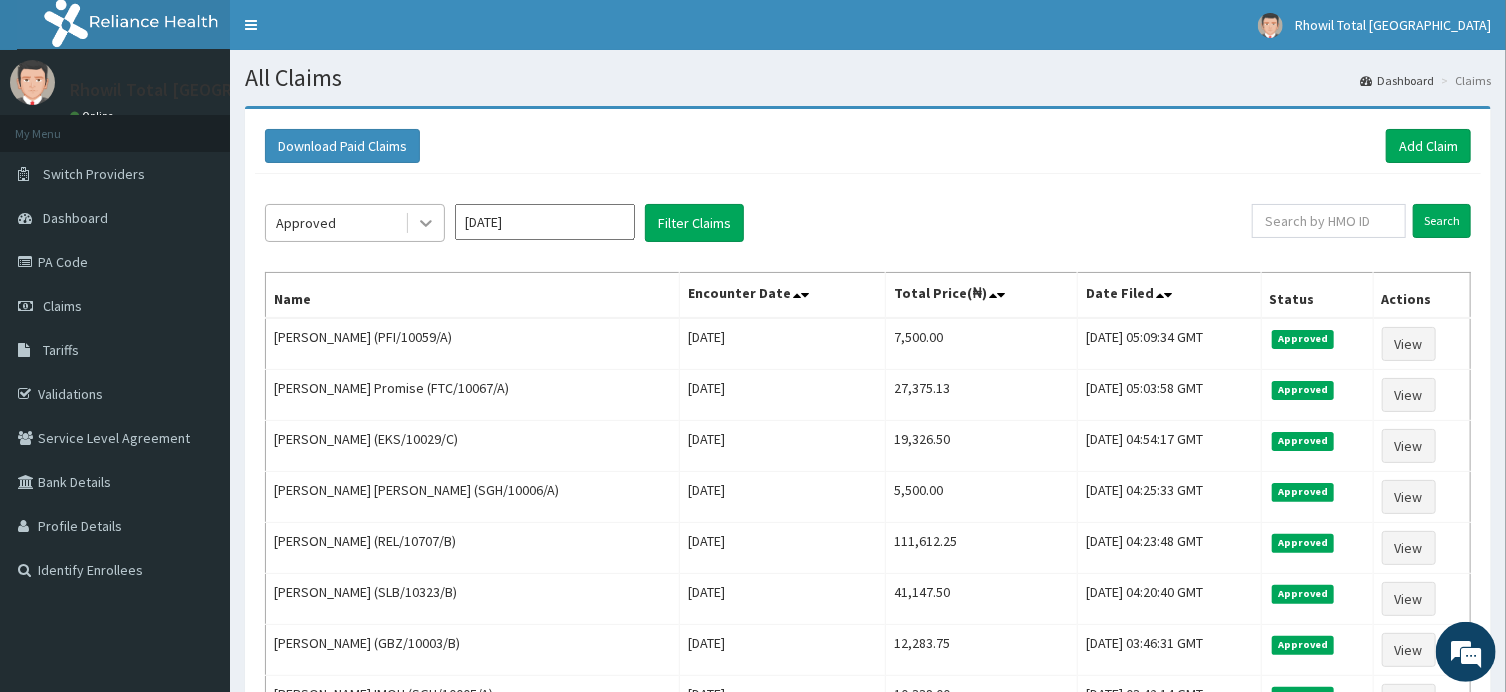 click at bounding box center [426, 223] 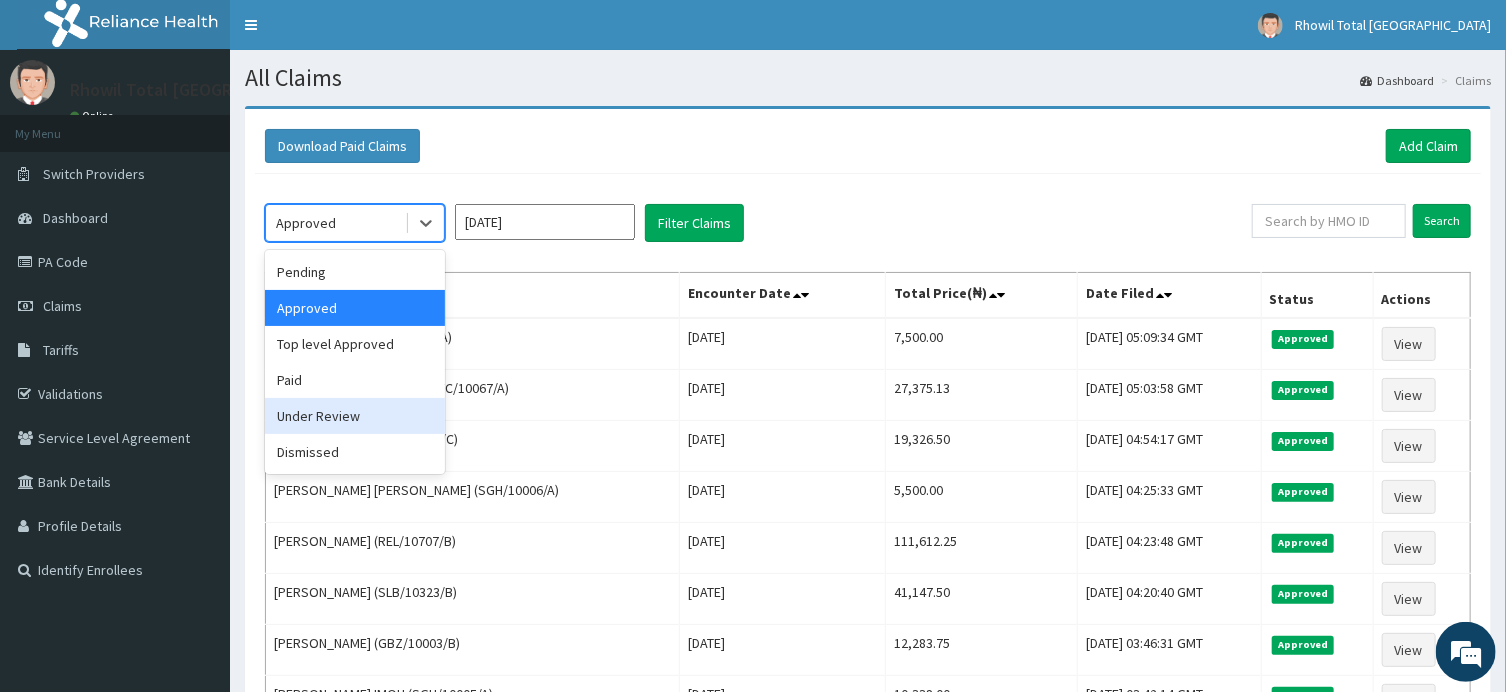 click on "Under Review" at bounding box center (355, 416) 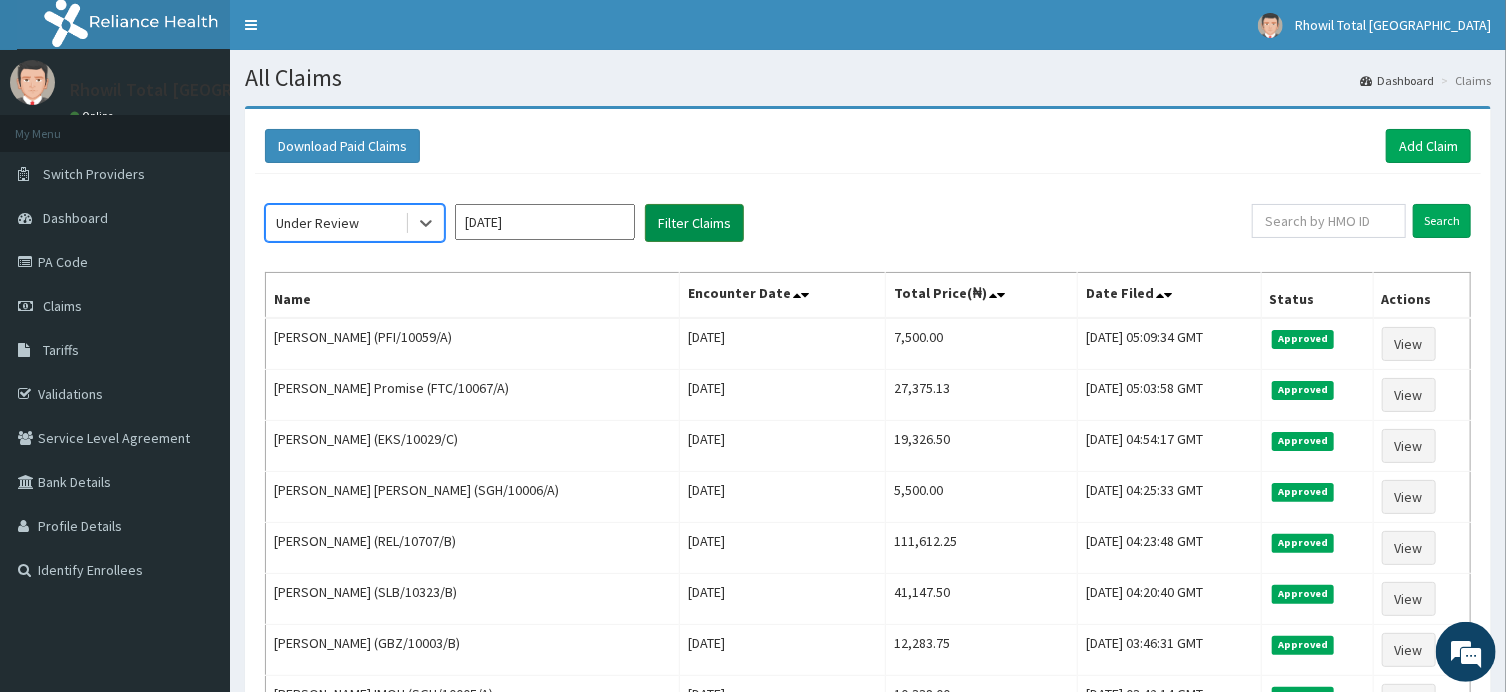 click on "Filter Claims" at bounding box center [694, 223] 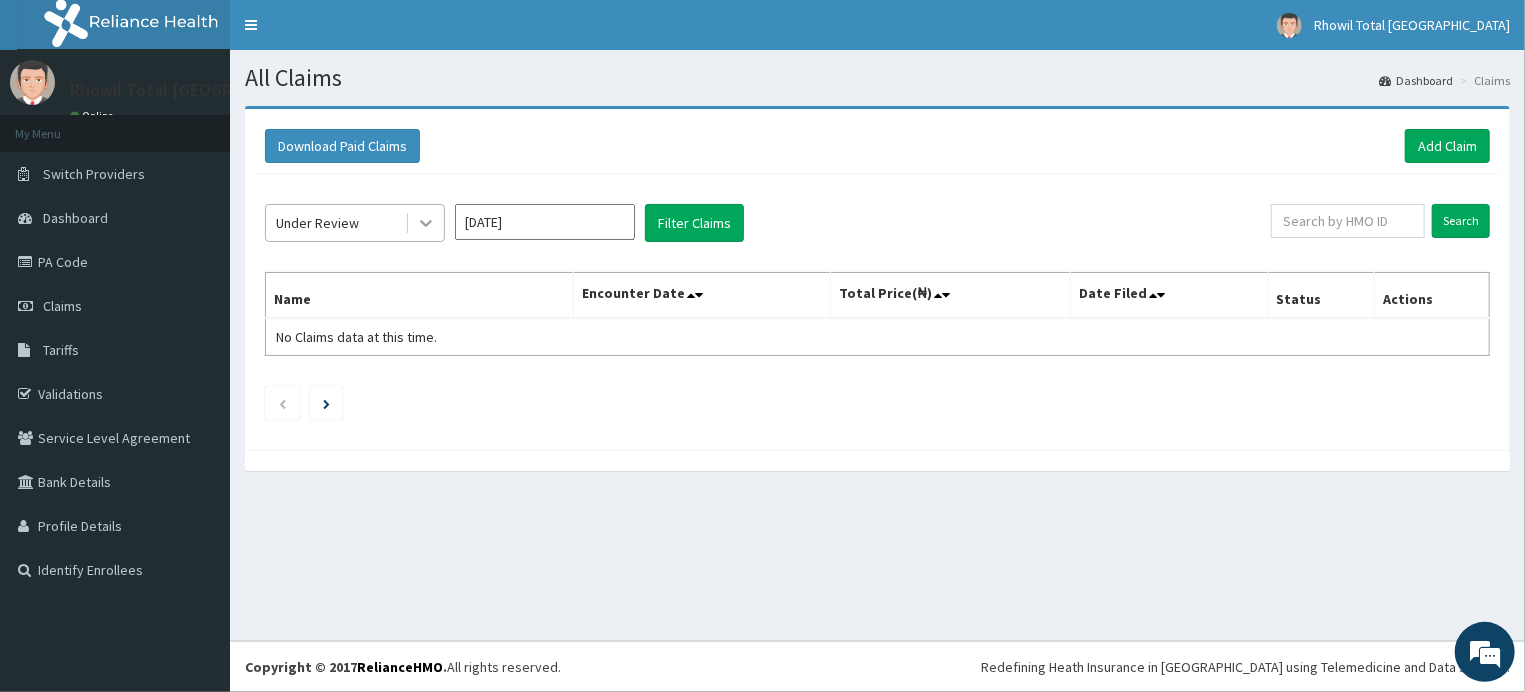 click 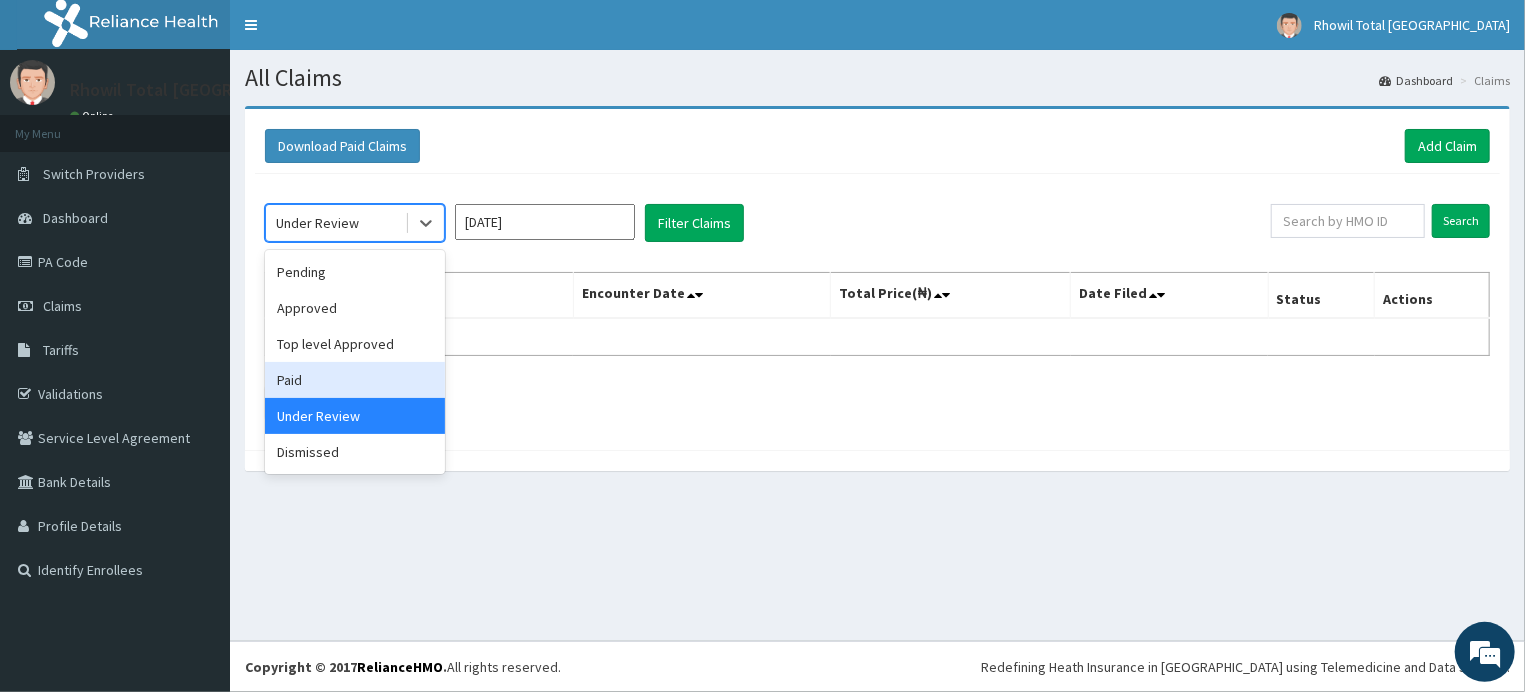click on "Paid" at bounding box center (355, 380) 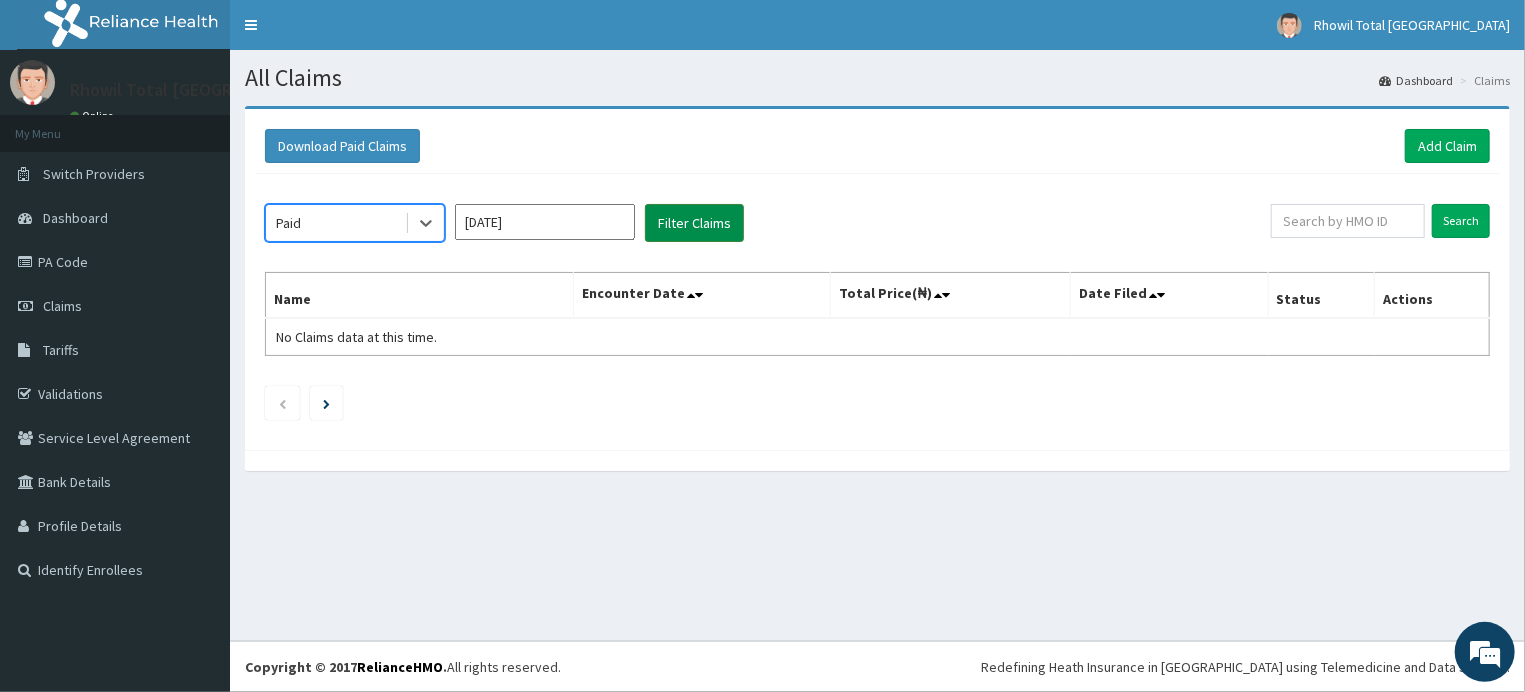 click on "Filter Claims" at bounding box center (694, 223) 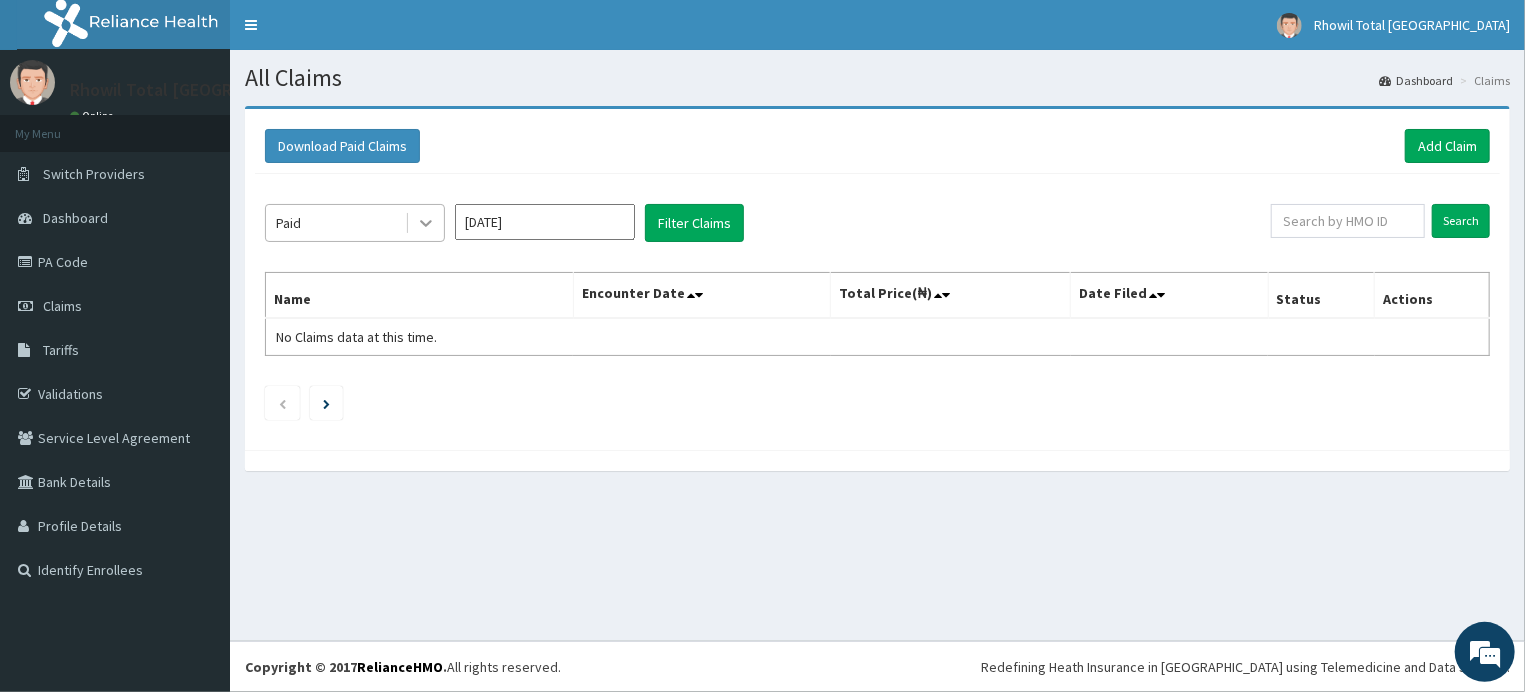 click 